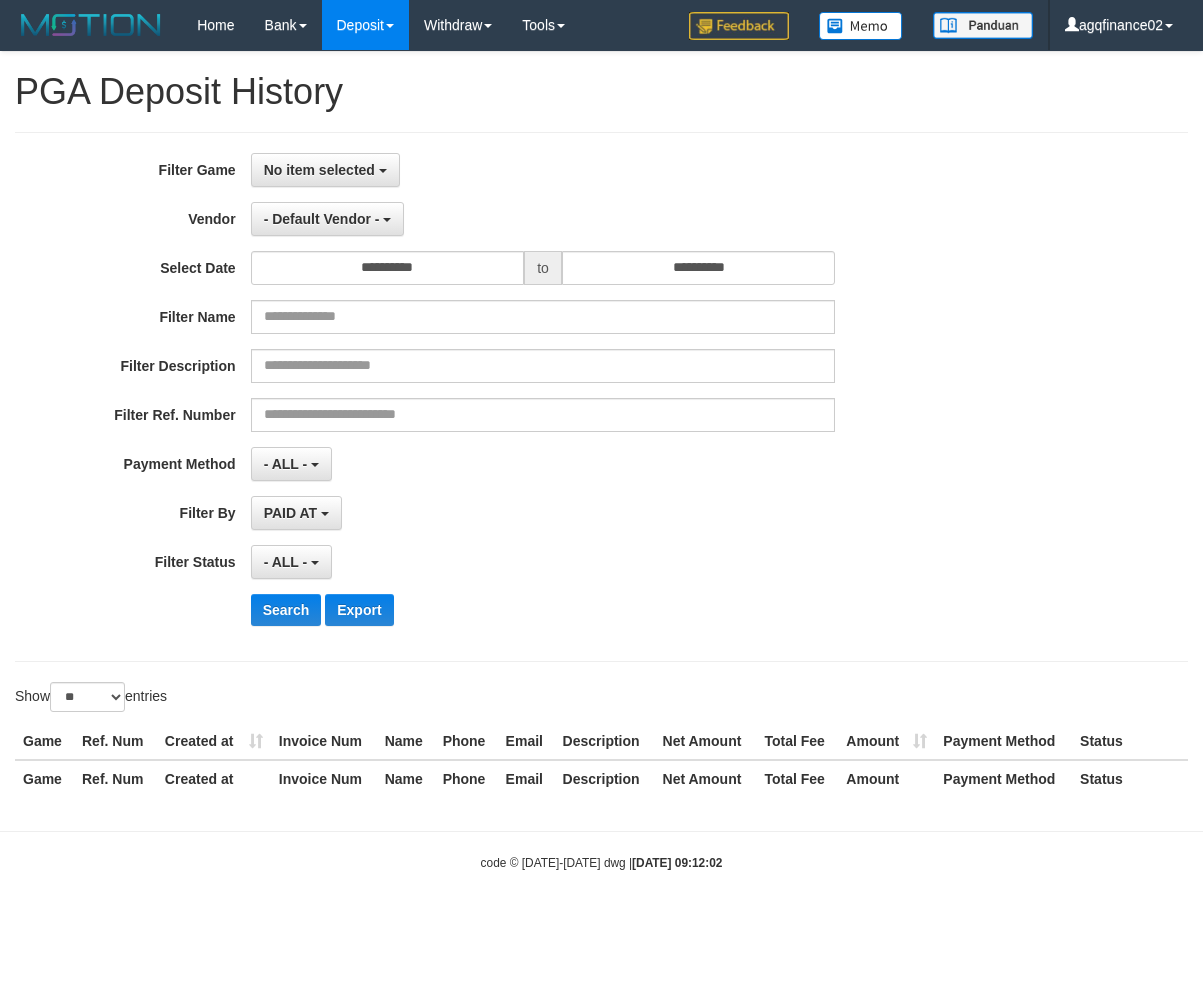 select on "**********" 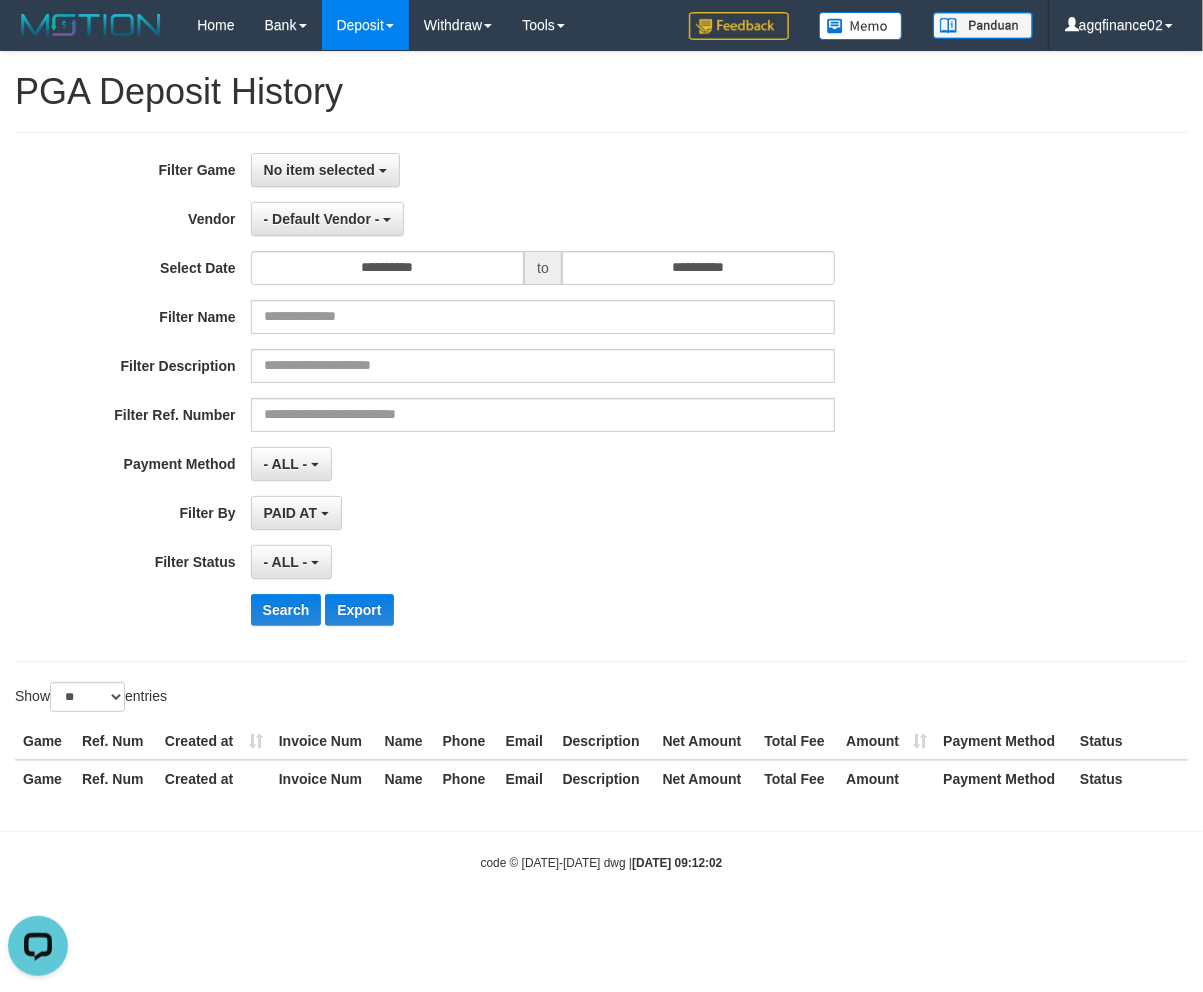 scroll, scrollTop: 0, scrollLeft: 0, axis: both 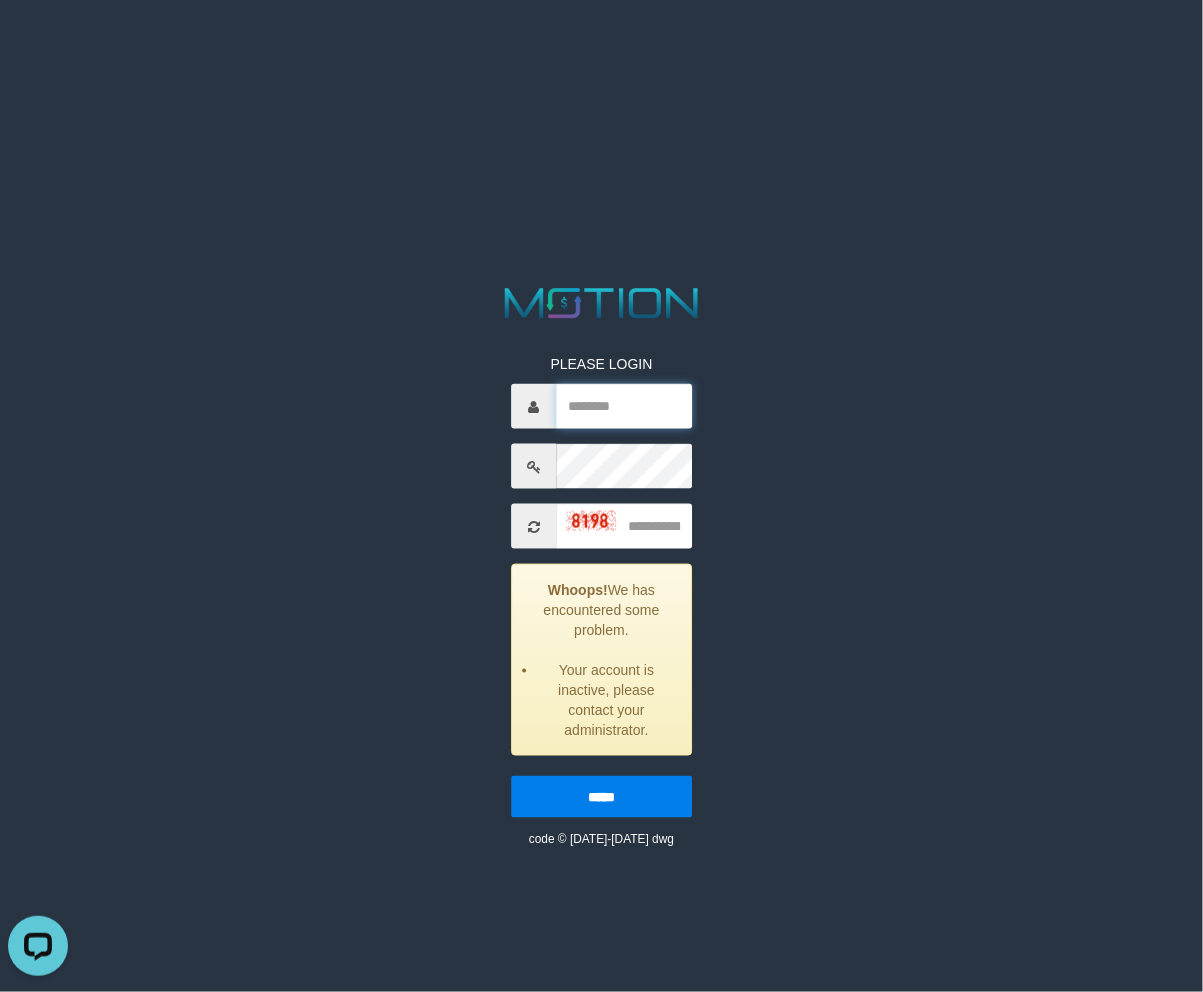 type on "**********" 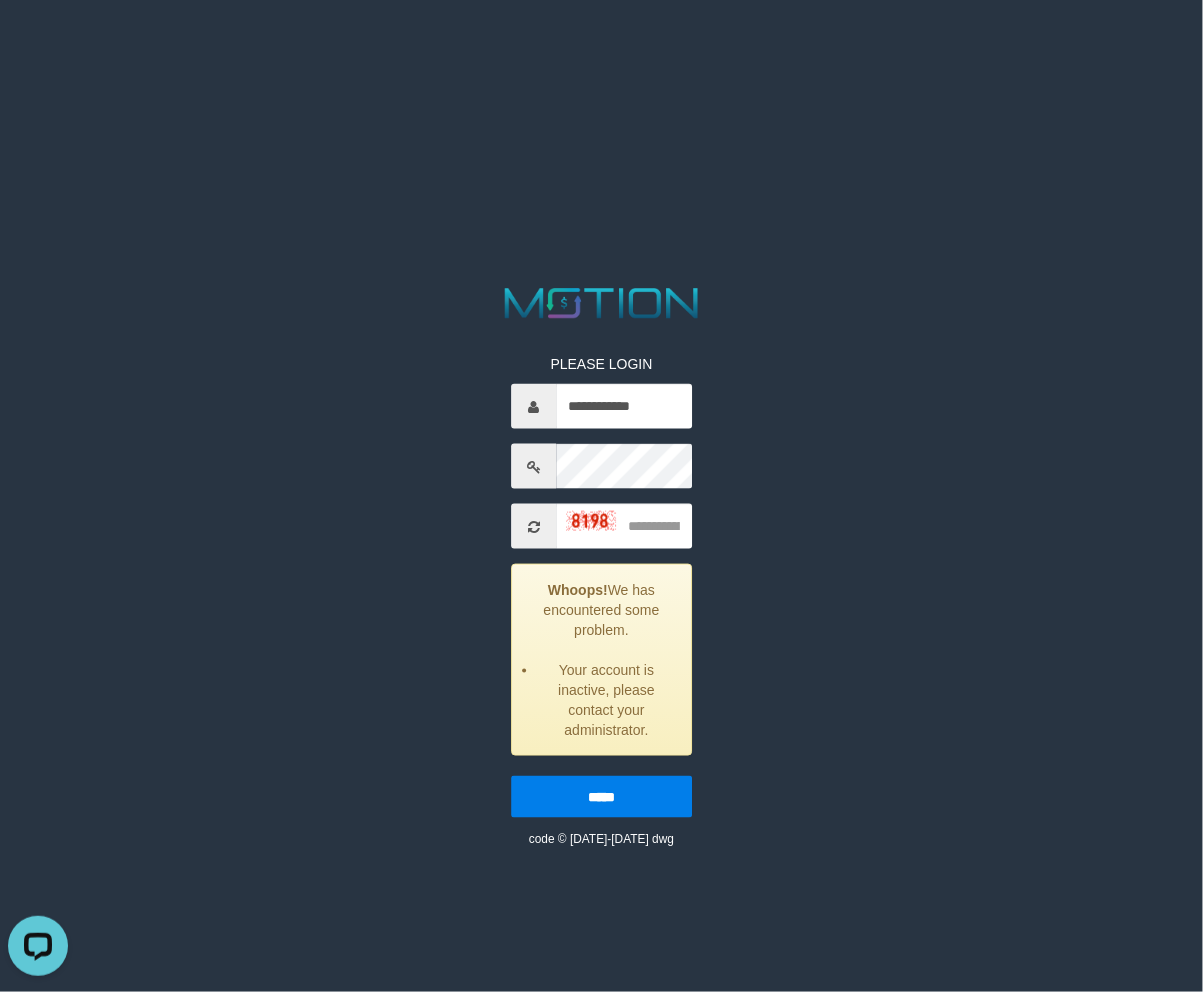 click on "**********" at bounding box center (601, 25) 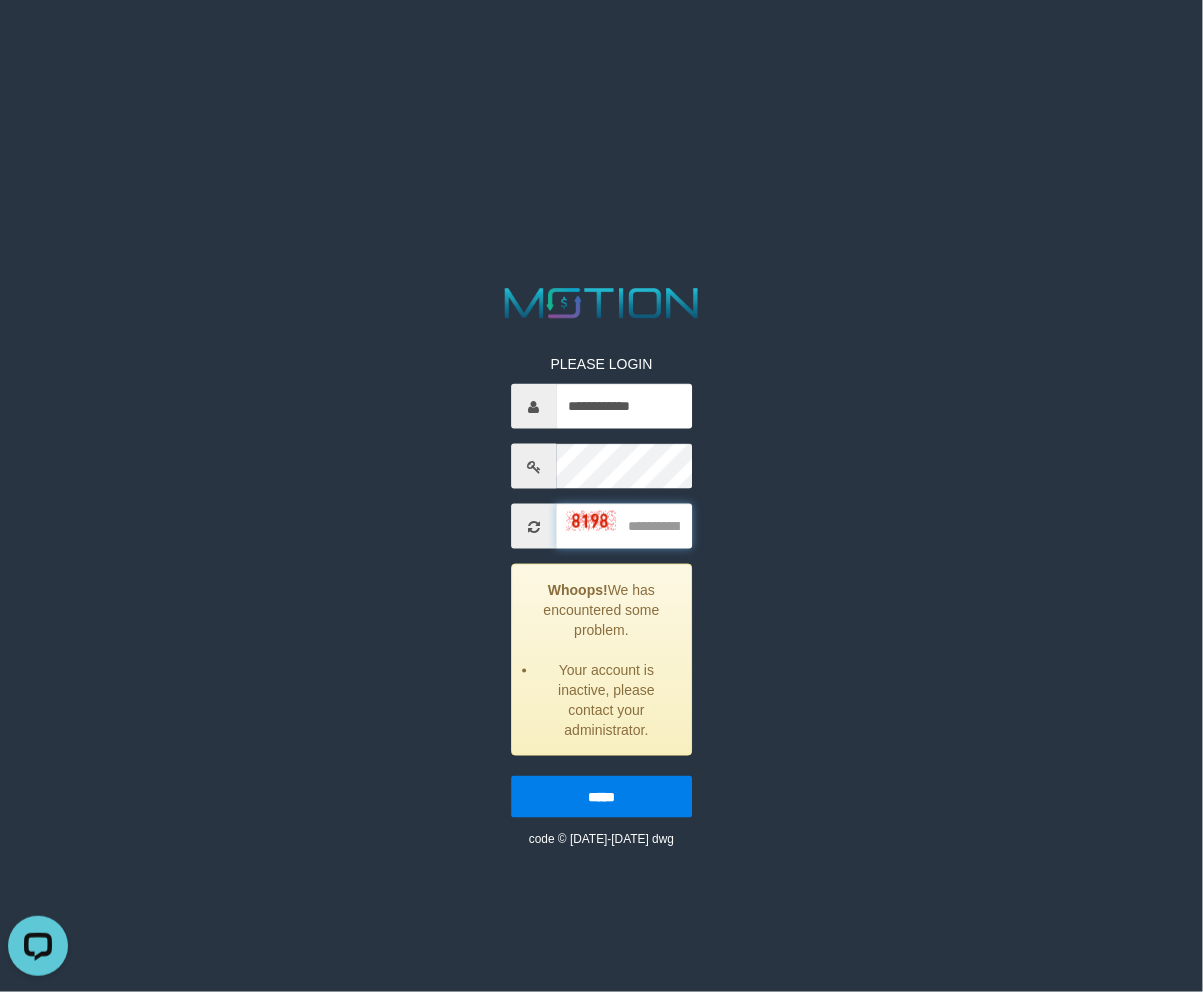 click at bounding box center [624, 526] 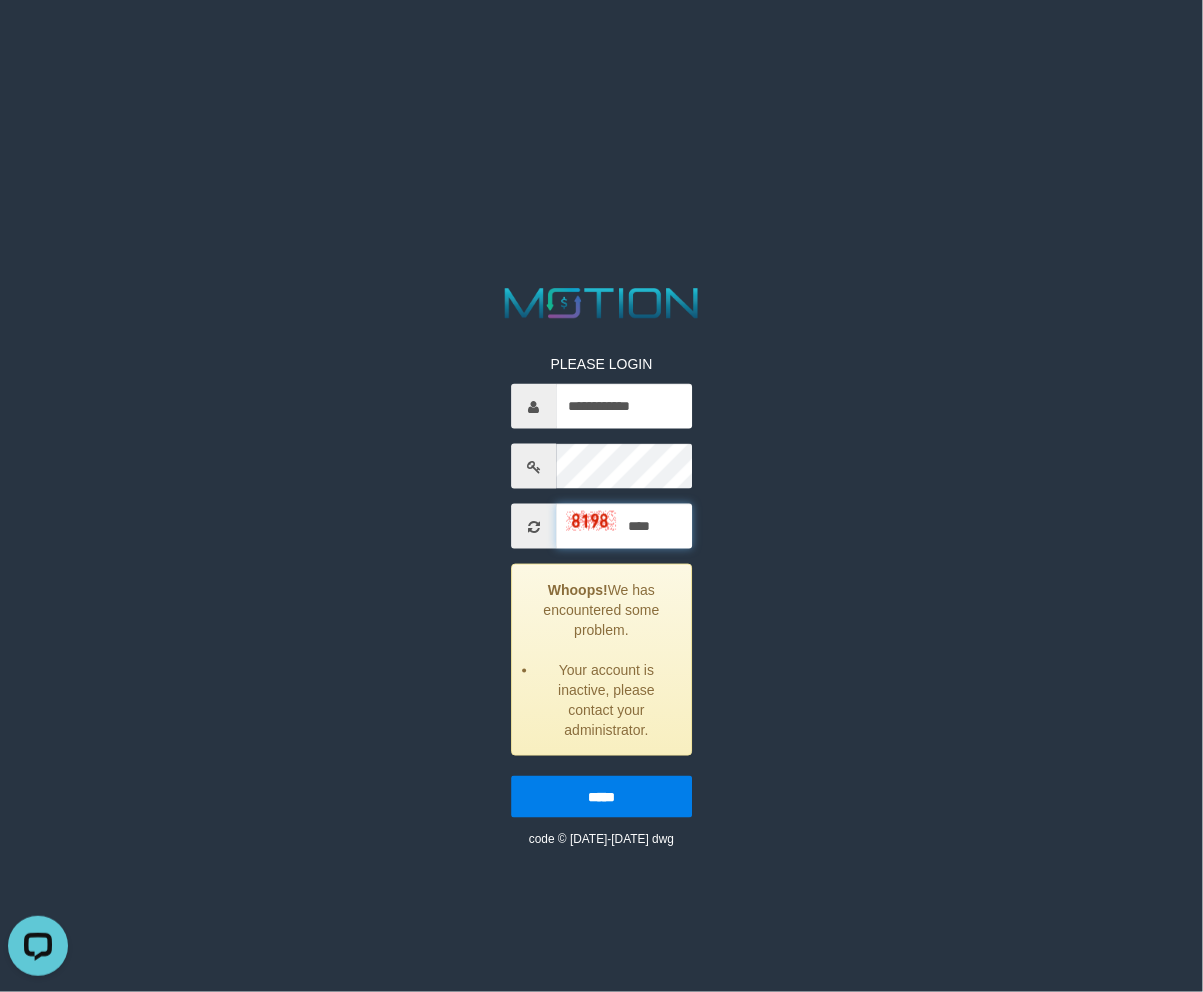 type on "****" 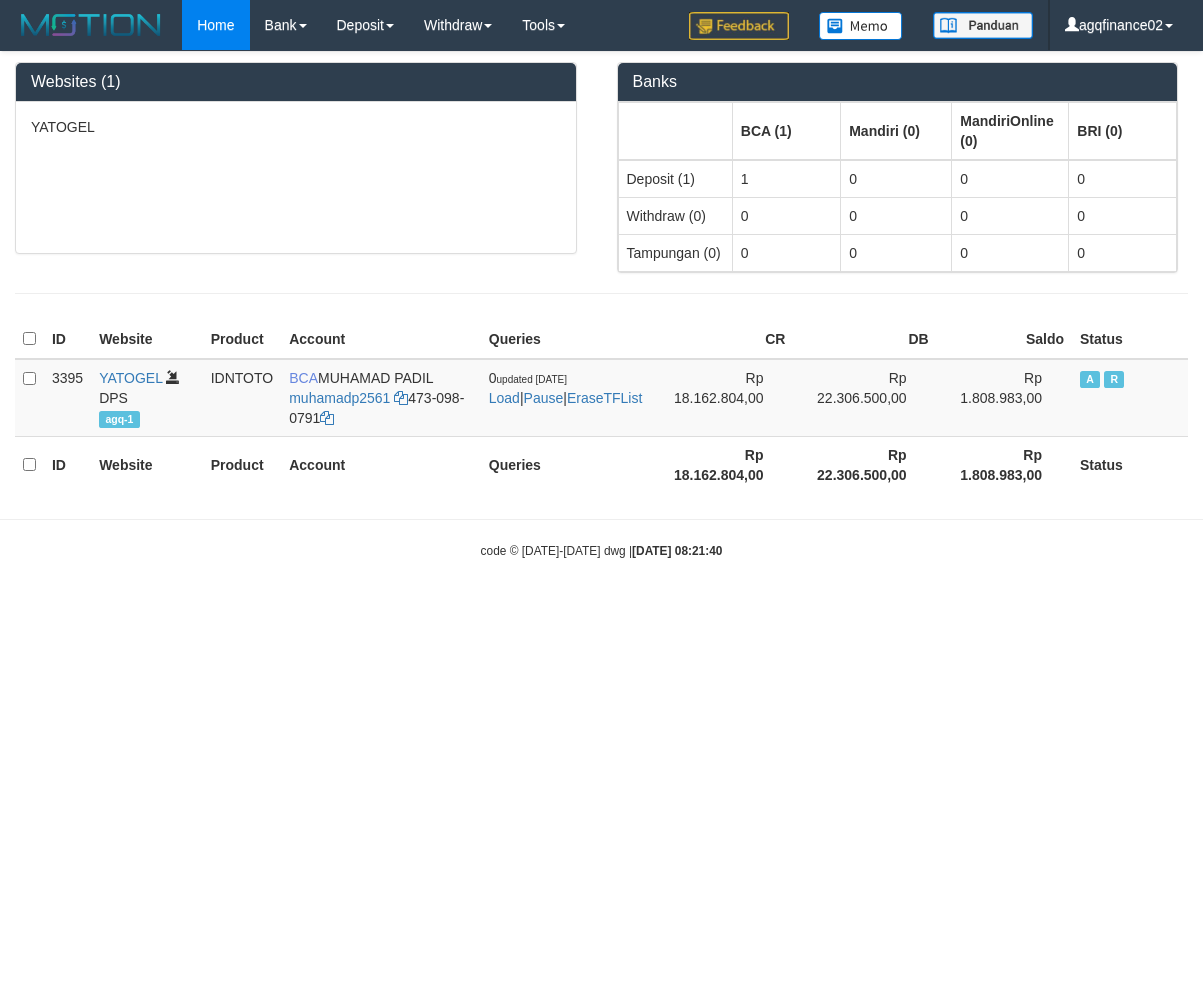 scroll, scrollTop: 0, scrollLeft: 0, axis: both 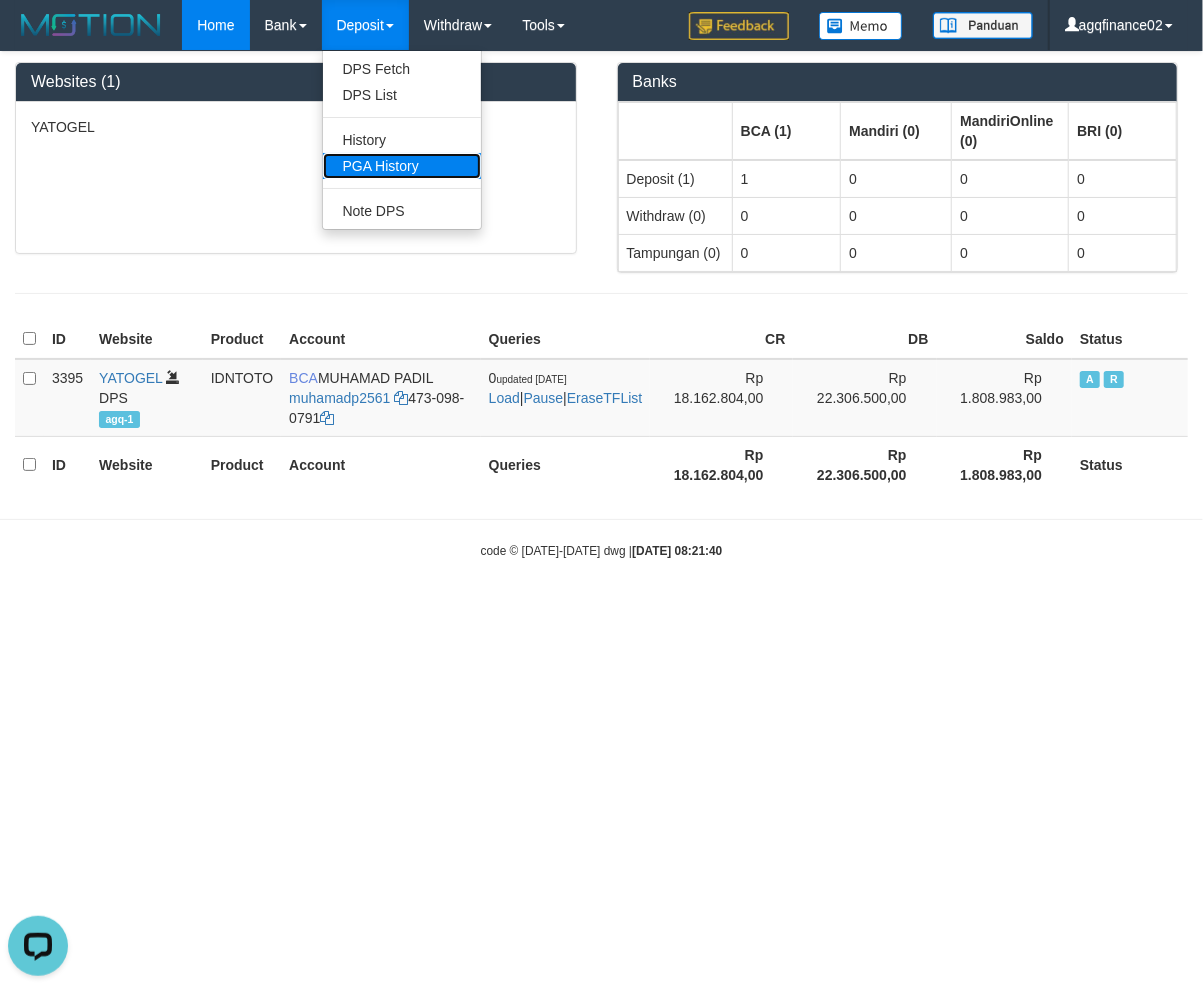 click on "PGA History" at bounding box center [402, 166] 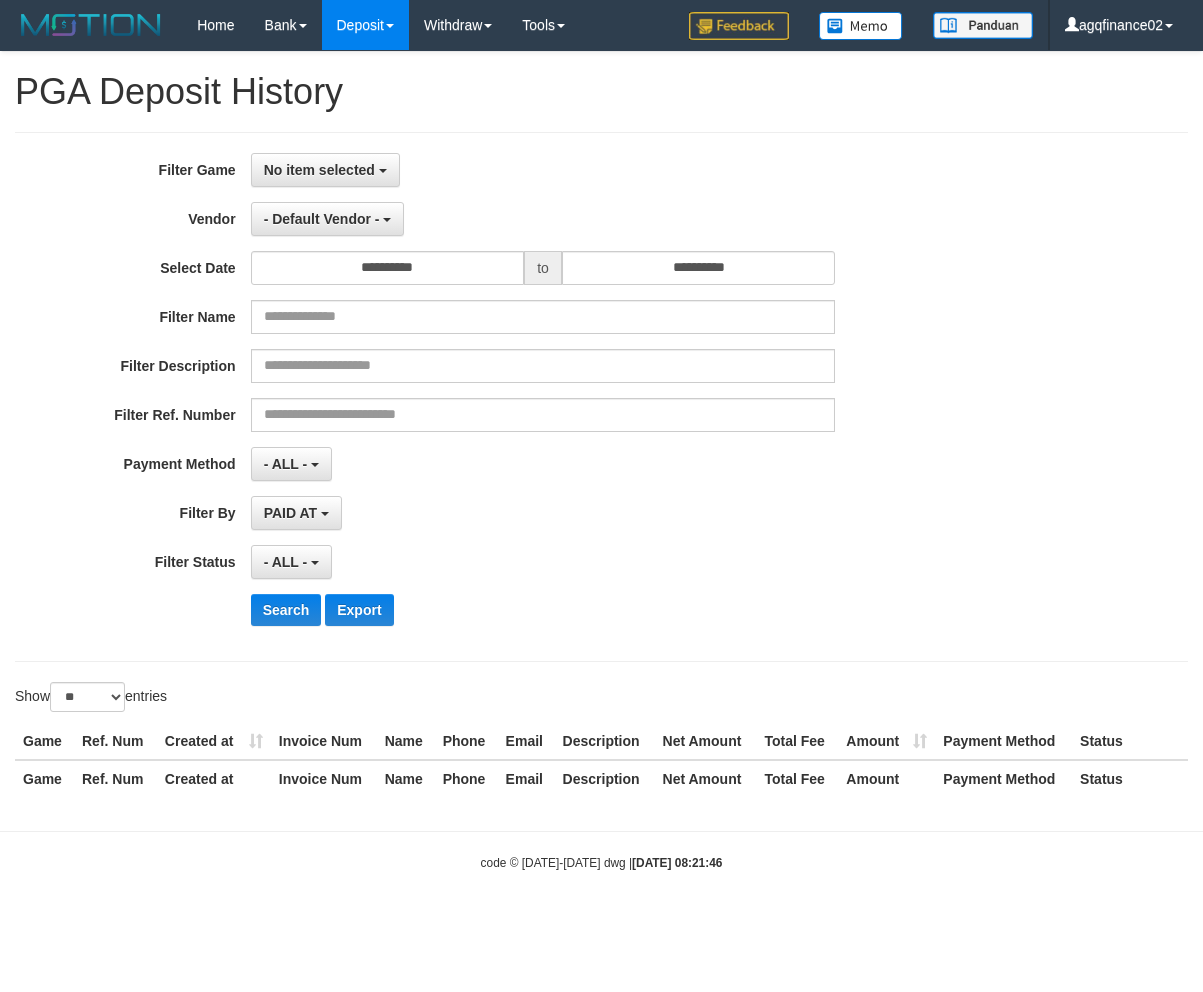 select 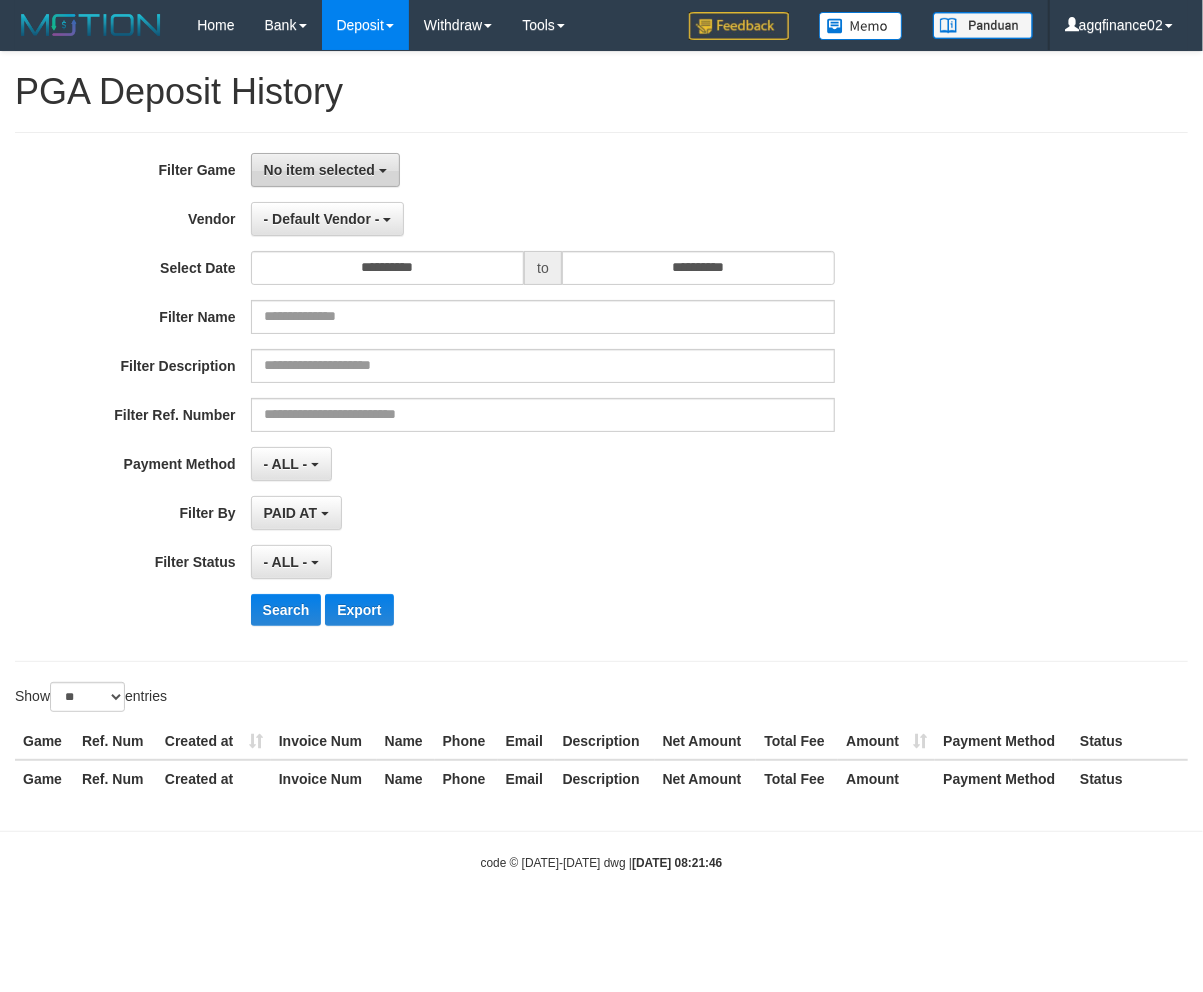 click on "No item selected" at bounding box center (325, 170) 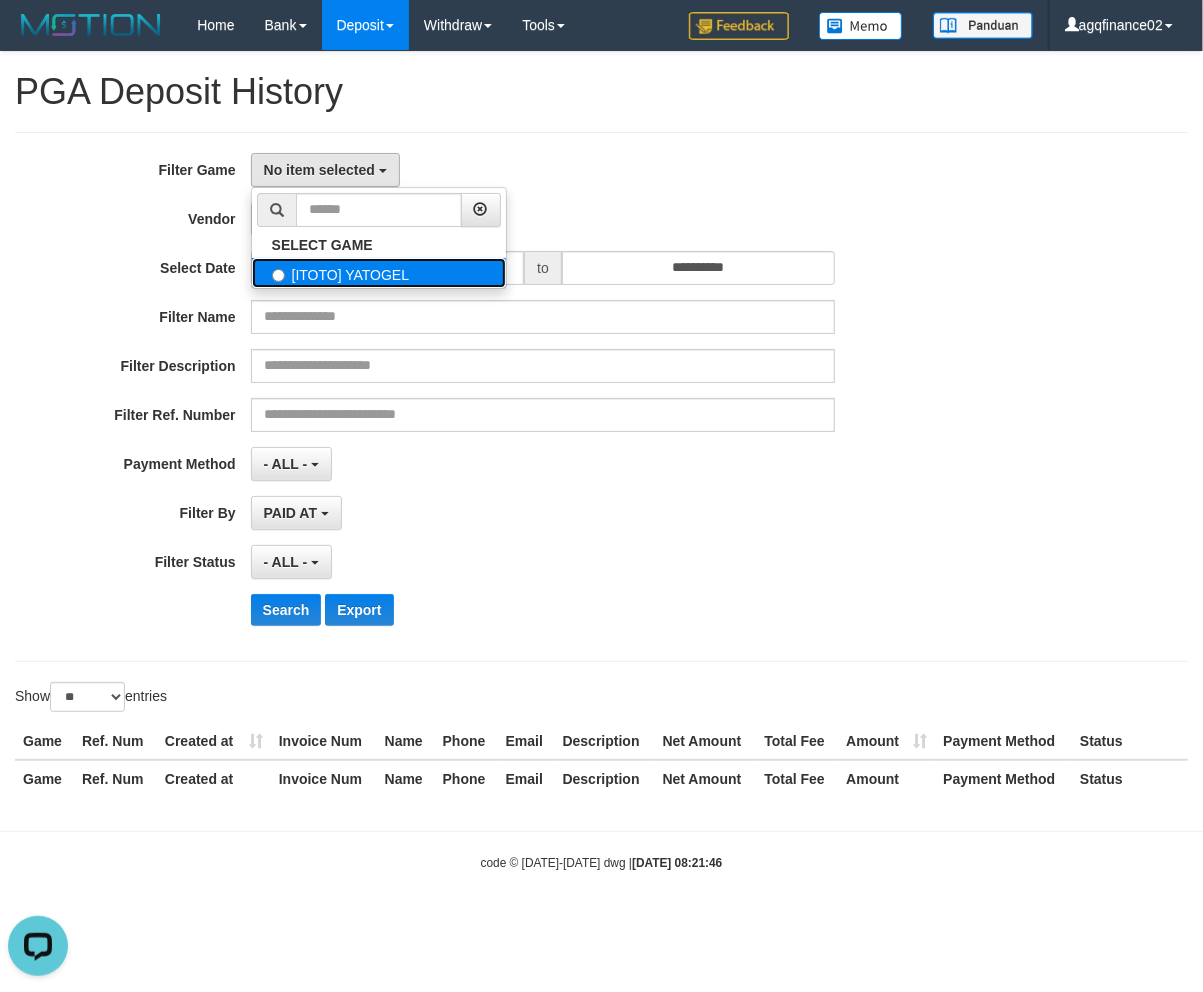 scroll, scrollTop: 0, scrollLeft: 0, axis: both 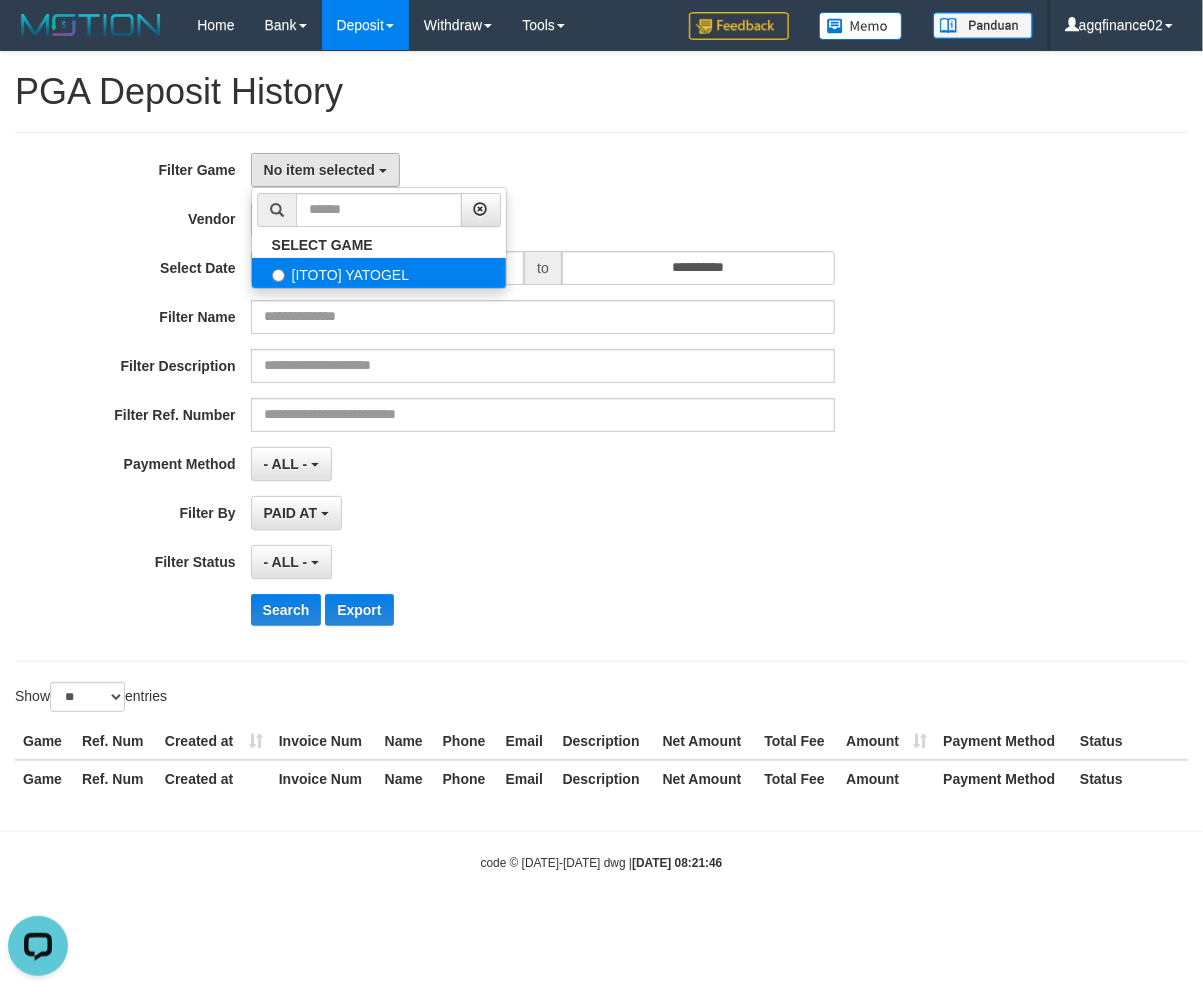 select on "***" 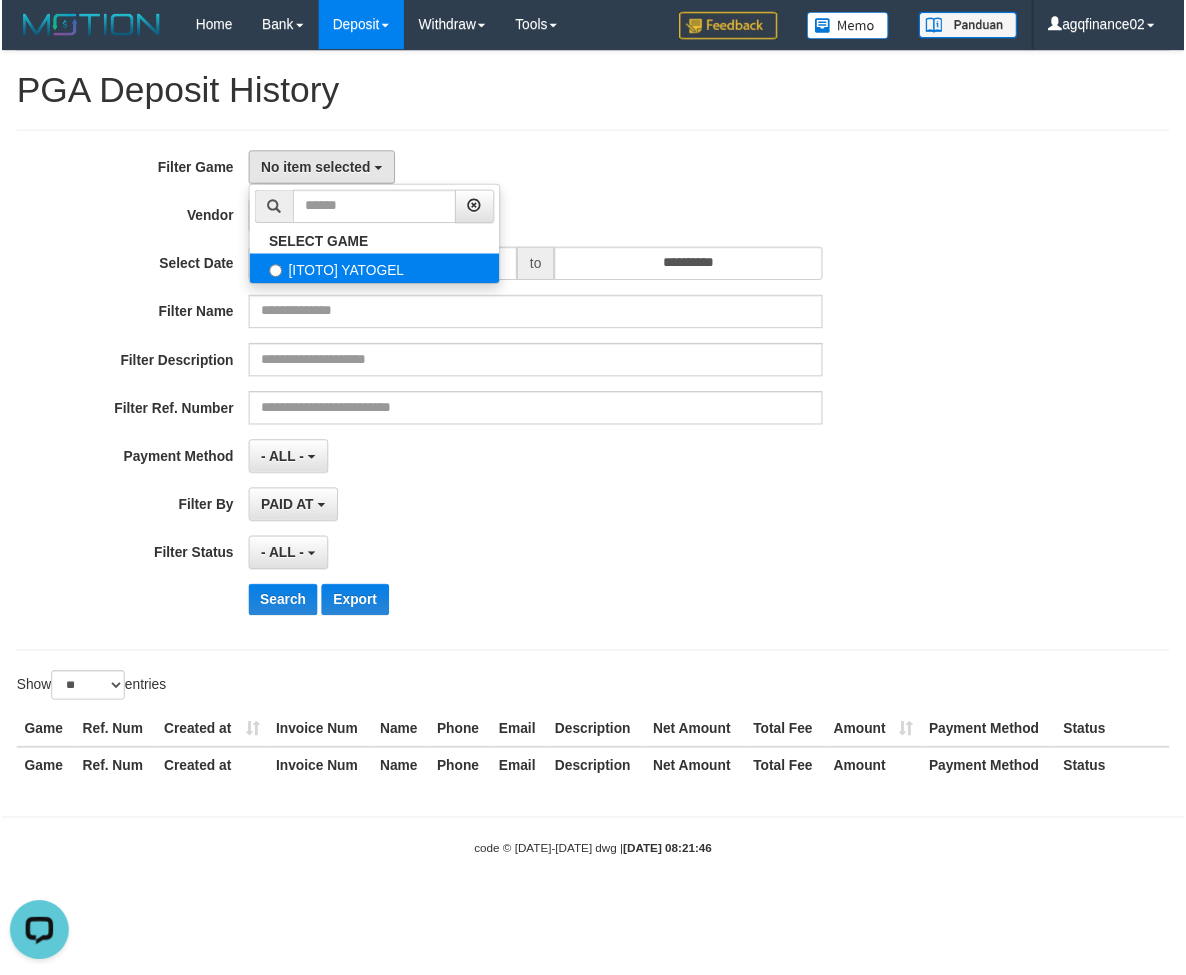 scroll, scrollTop: 17, scrollLeft: 0, axis: vertical 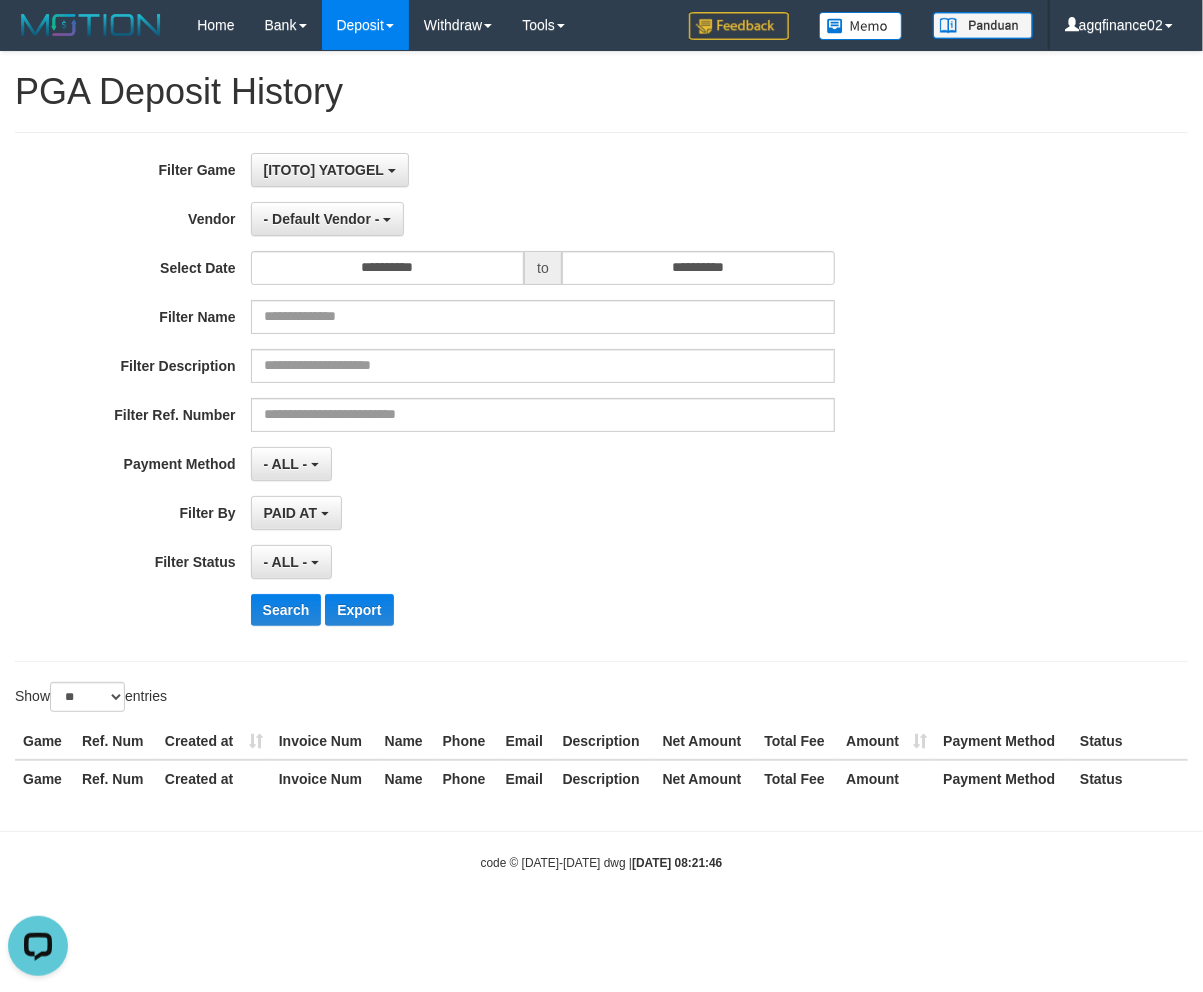 click on "**********" at bounding box center (601, 397) 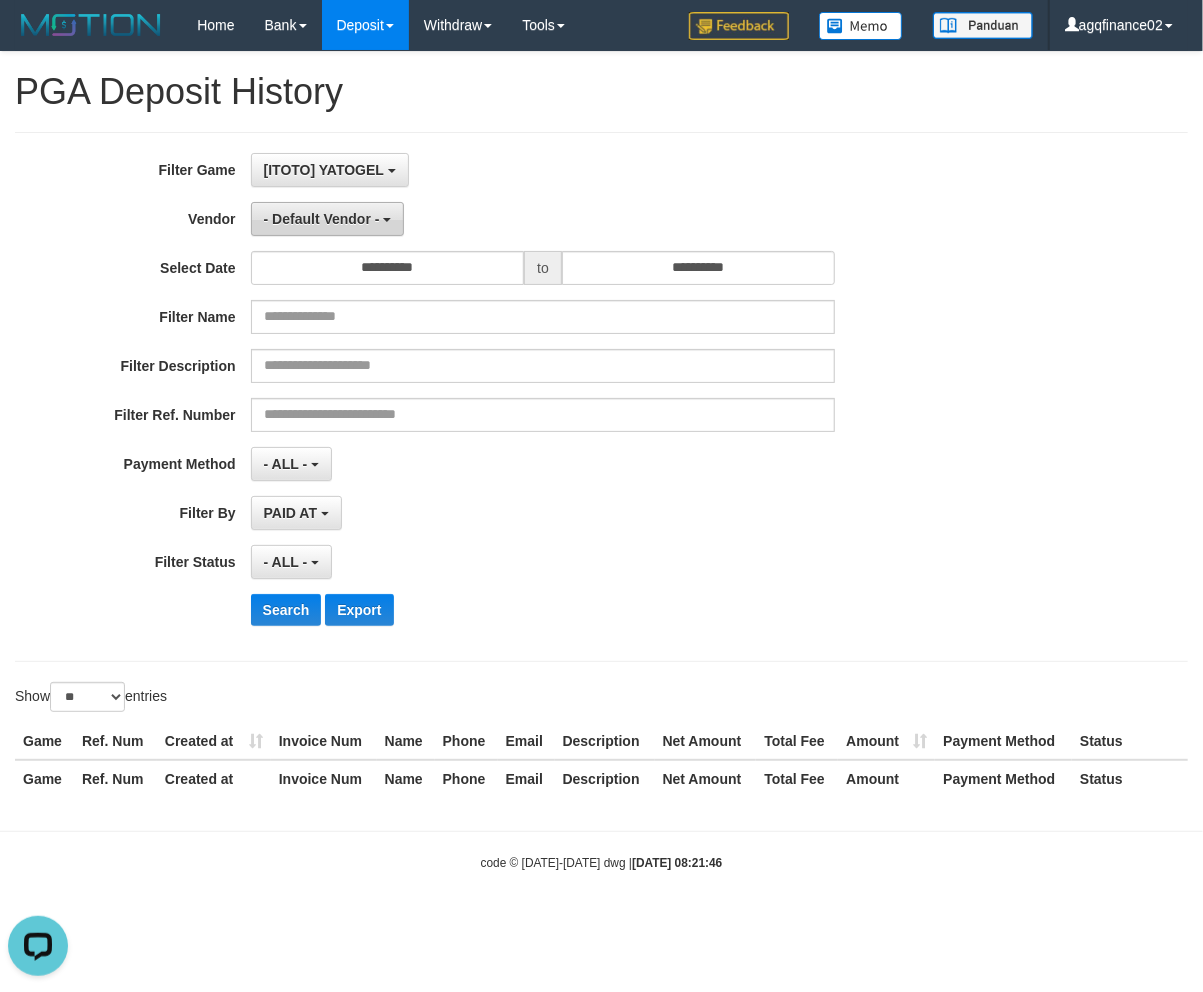 click on "- Default Vendor -" at bounding box center (328, 219) 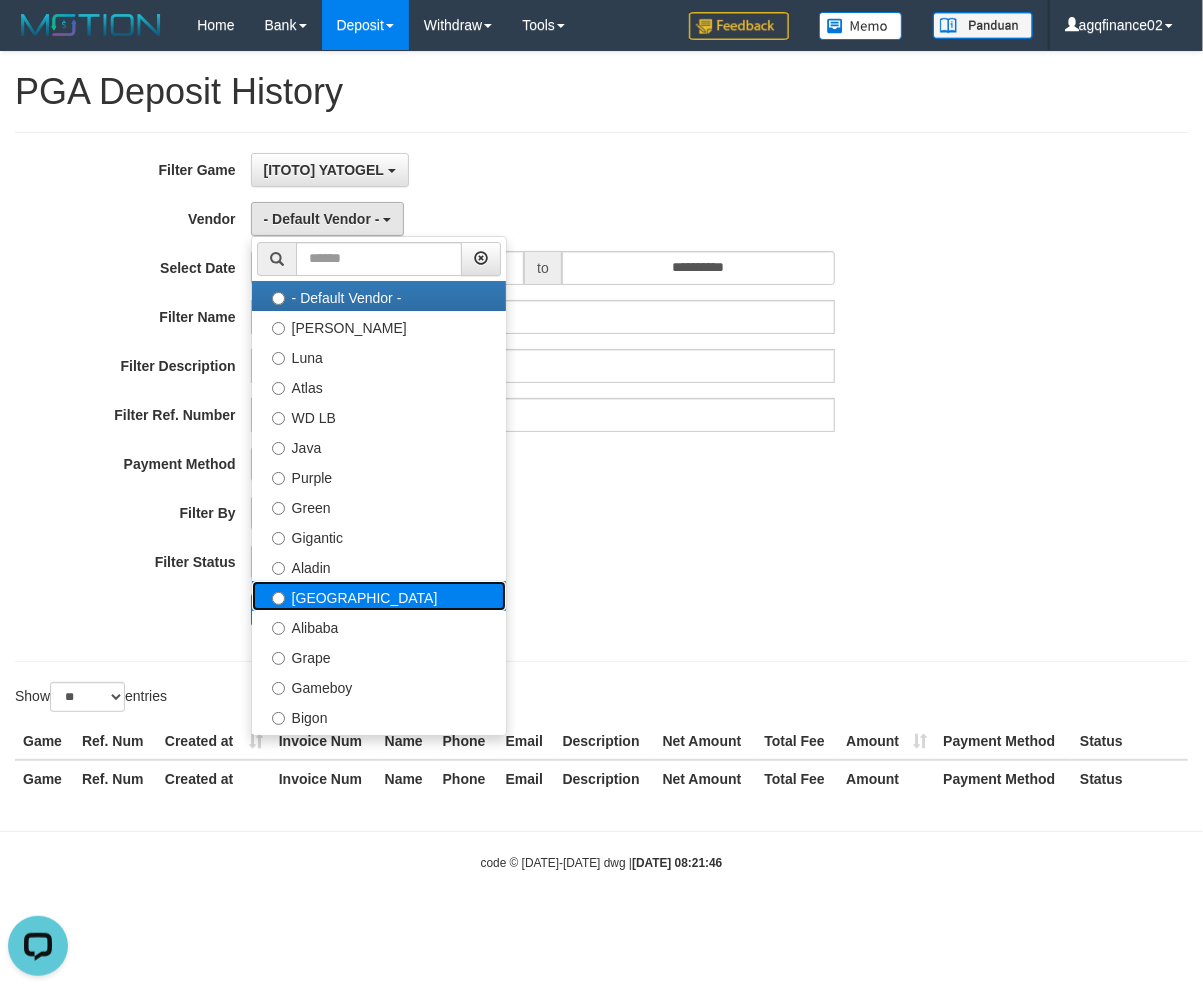 click on "Dubai" at bounding box center (379, 596) 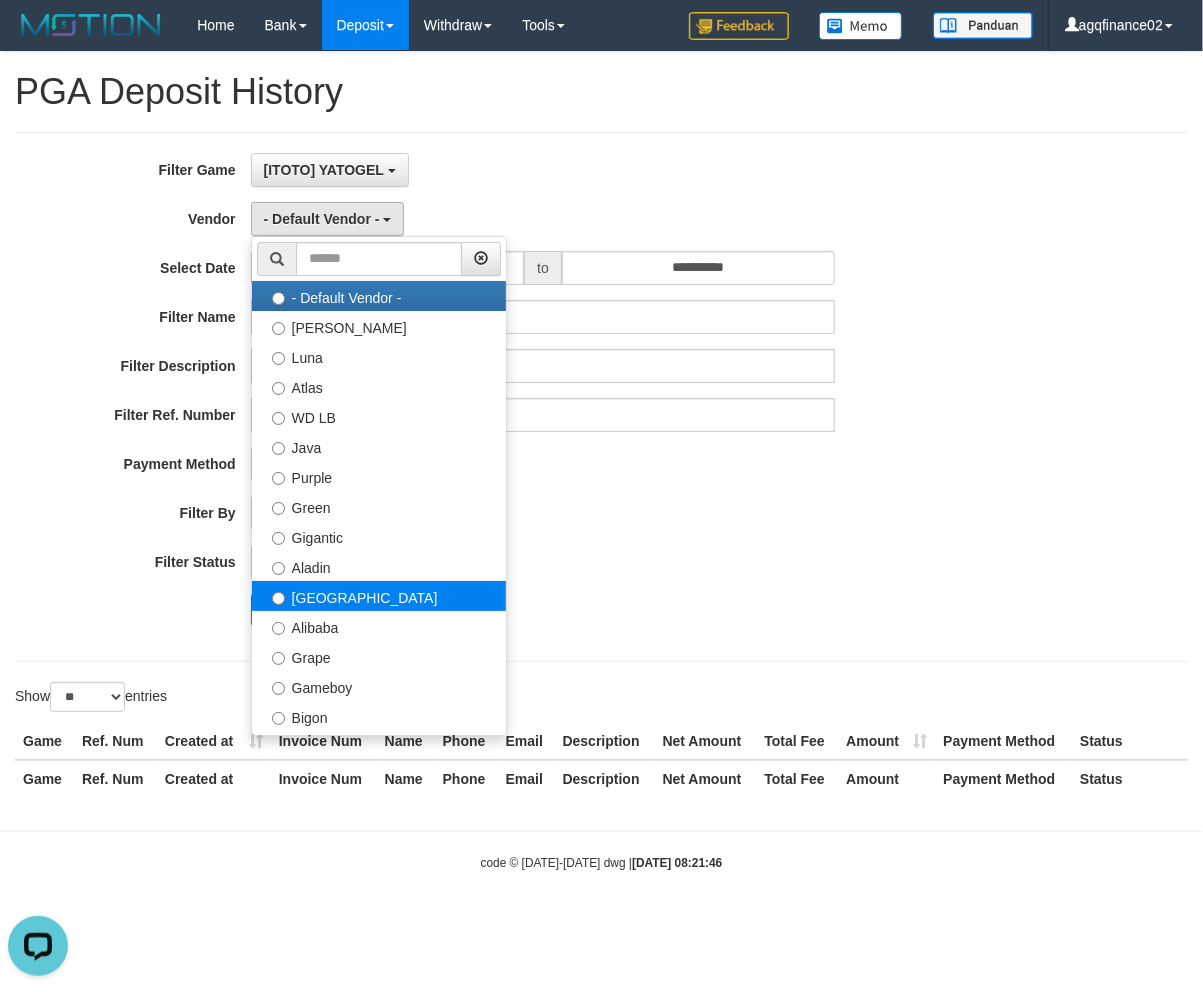 select on "**********" 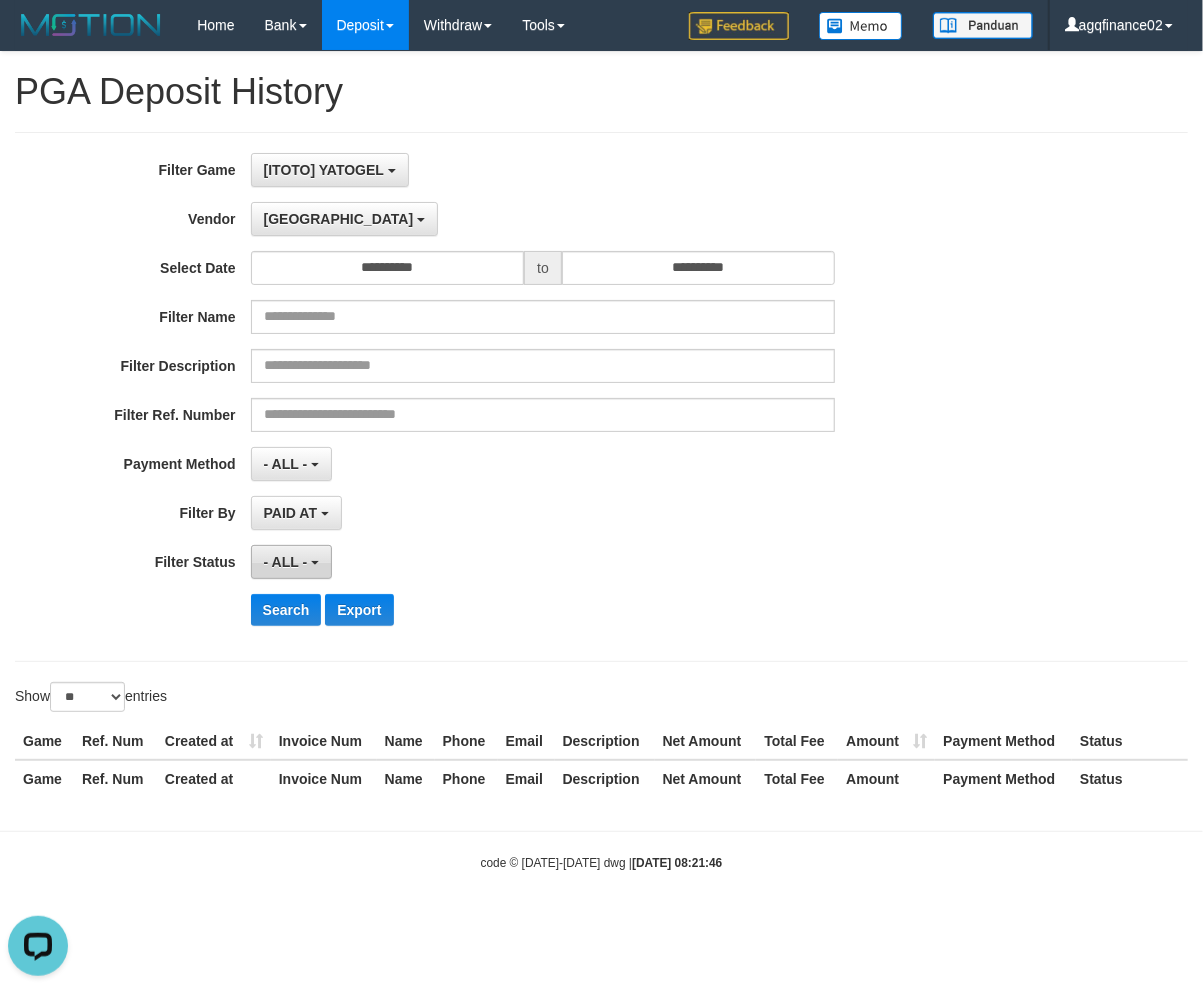 click on "- ALL -" at bounding box center (291, 562) 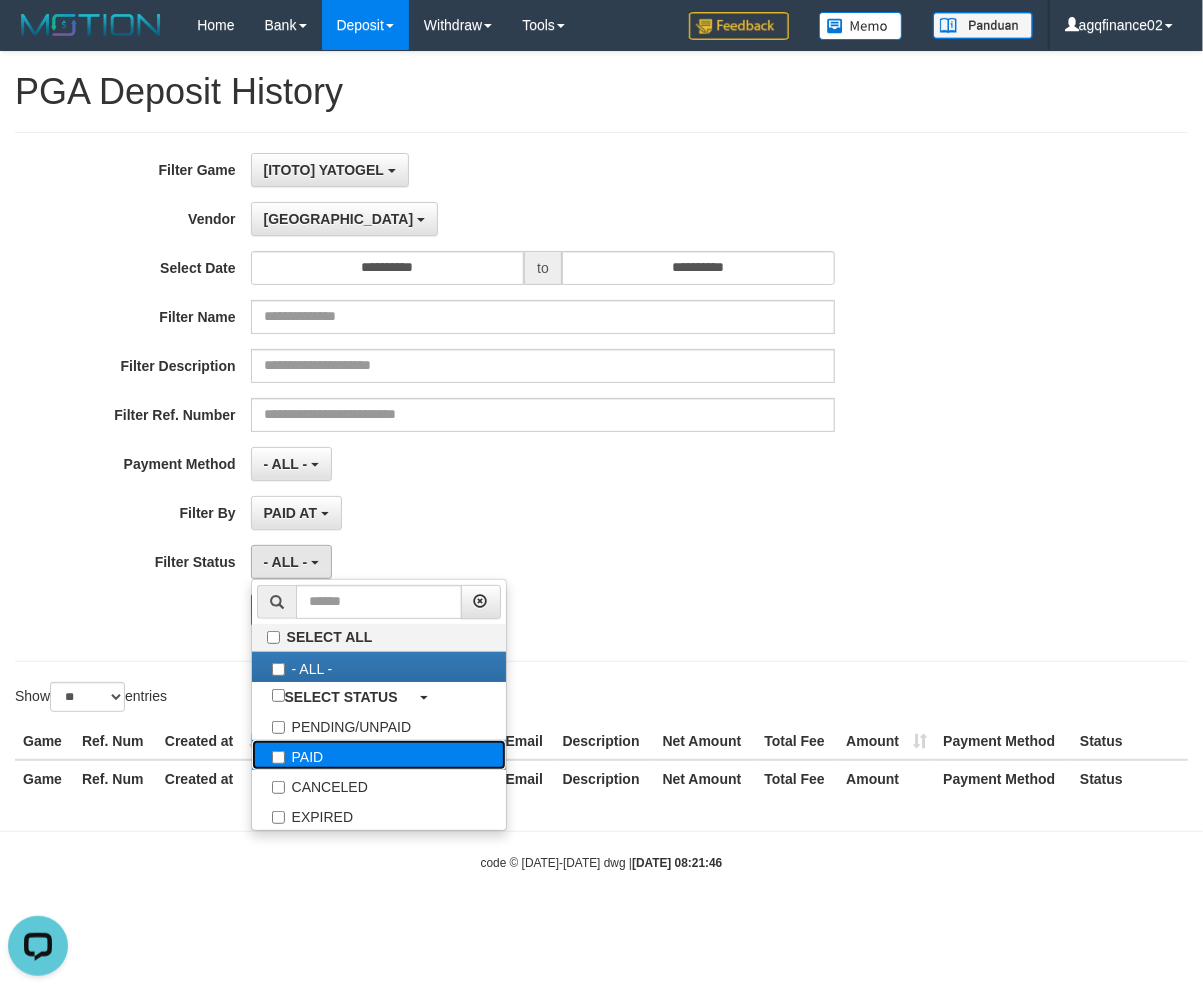 click on "PAID" at bounding box center [379, 755] 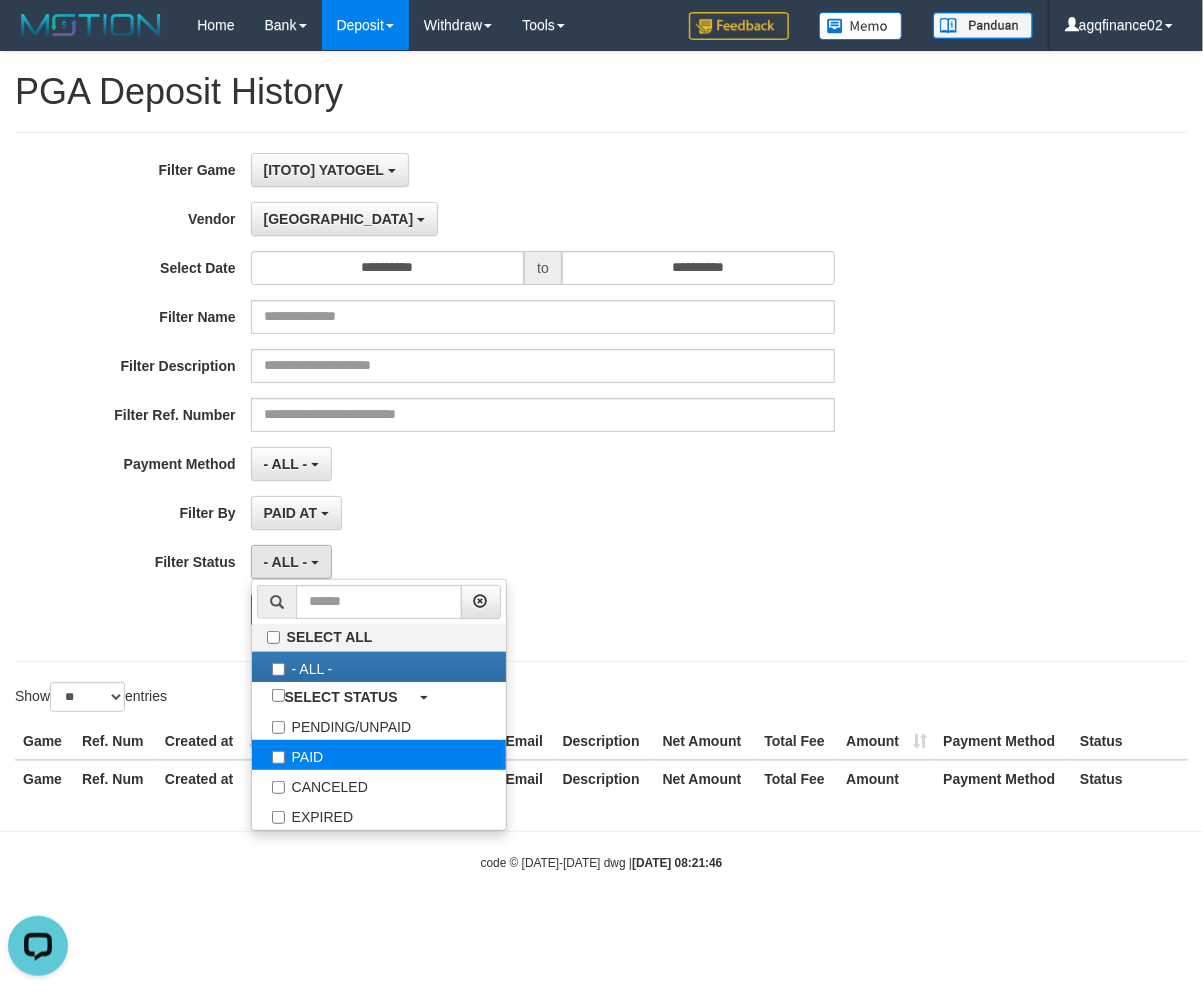 select on "*" 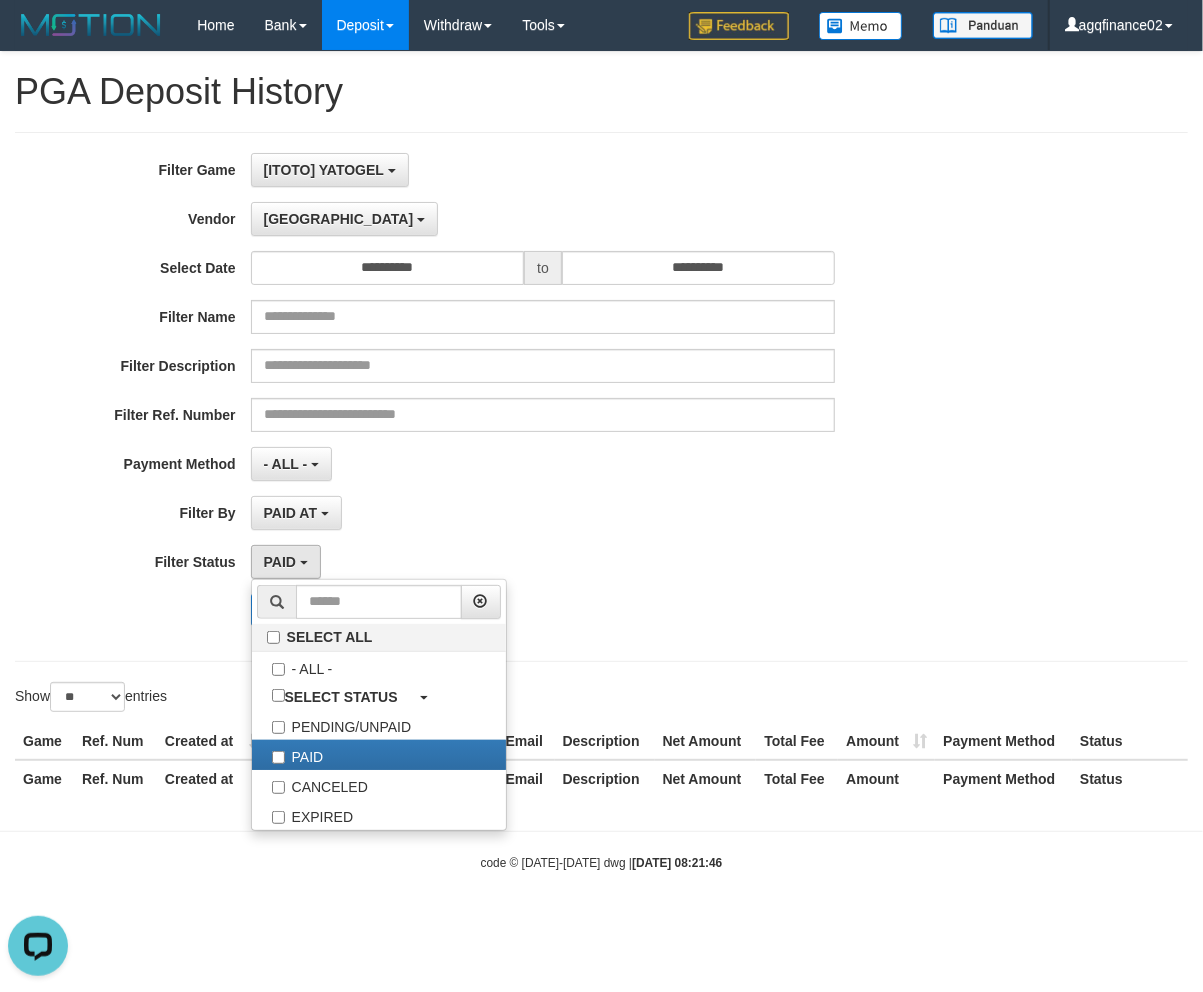 drag, startPoint x: 117, startPoint y: 665, endPoint x: 454, endPoint y: 336, distance: 470.9671 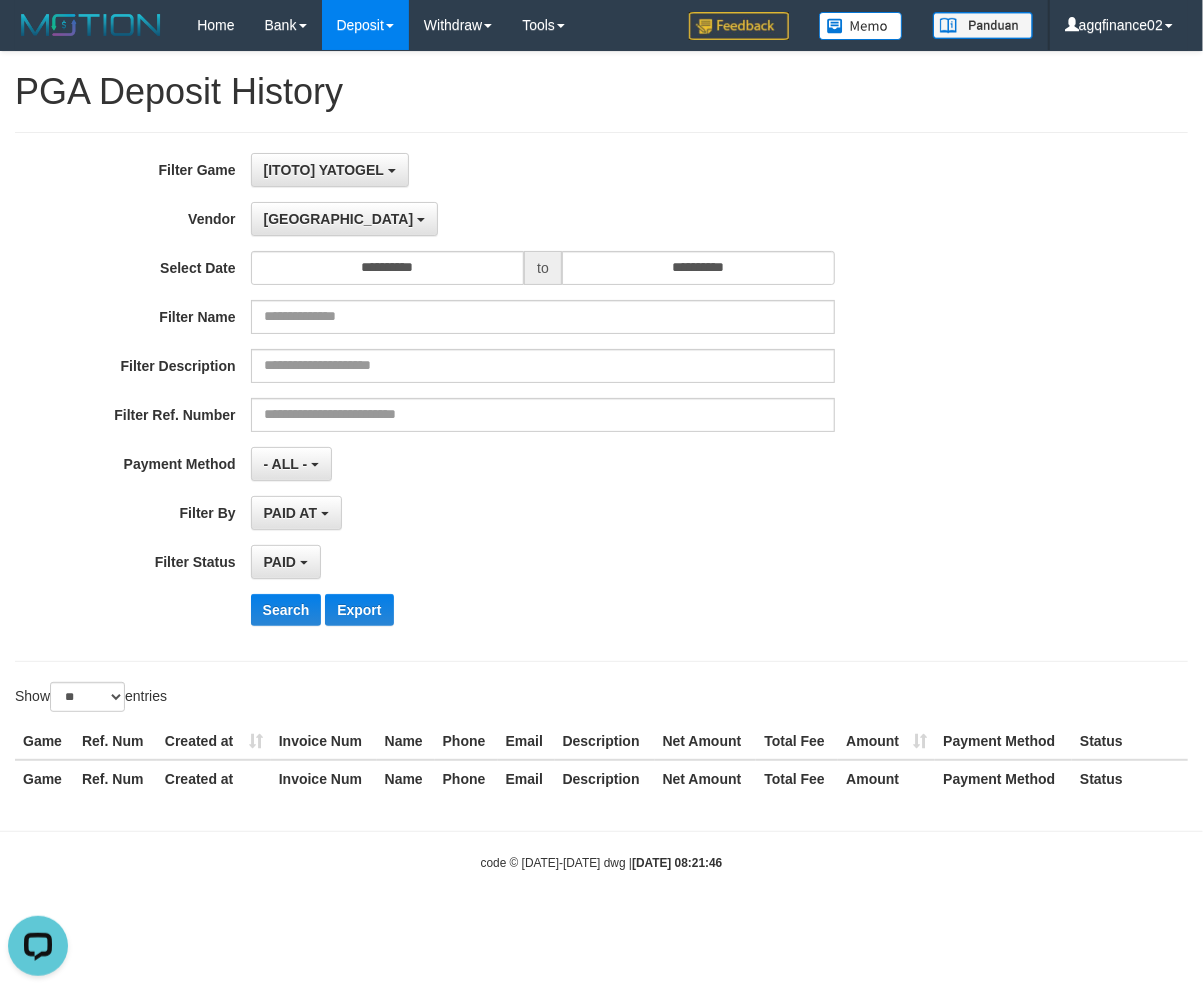 click on "**********" at bounding box center (501, 397) 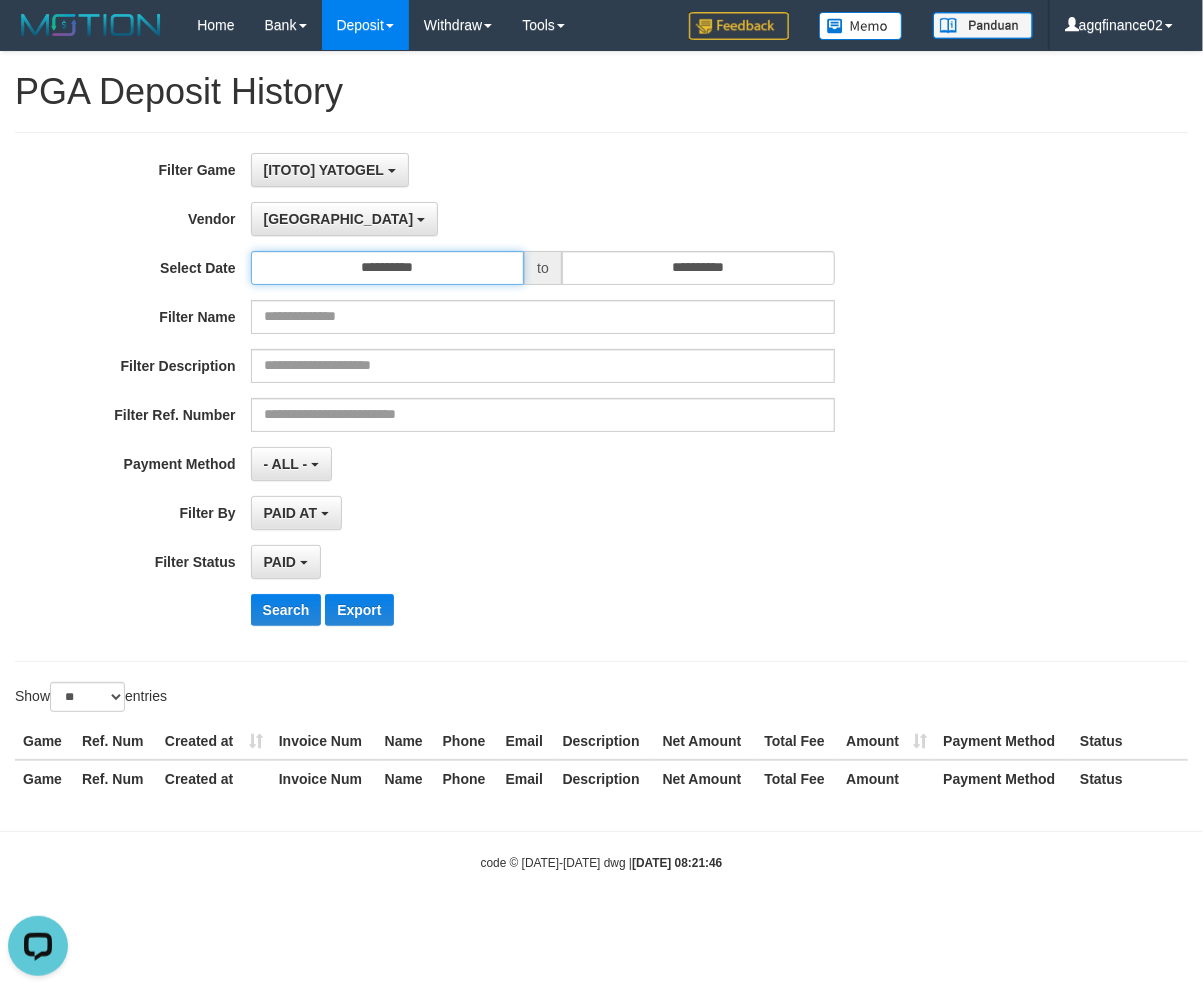 click on "**********" at bounding box center (388, 268) 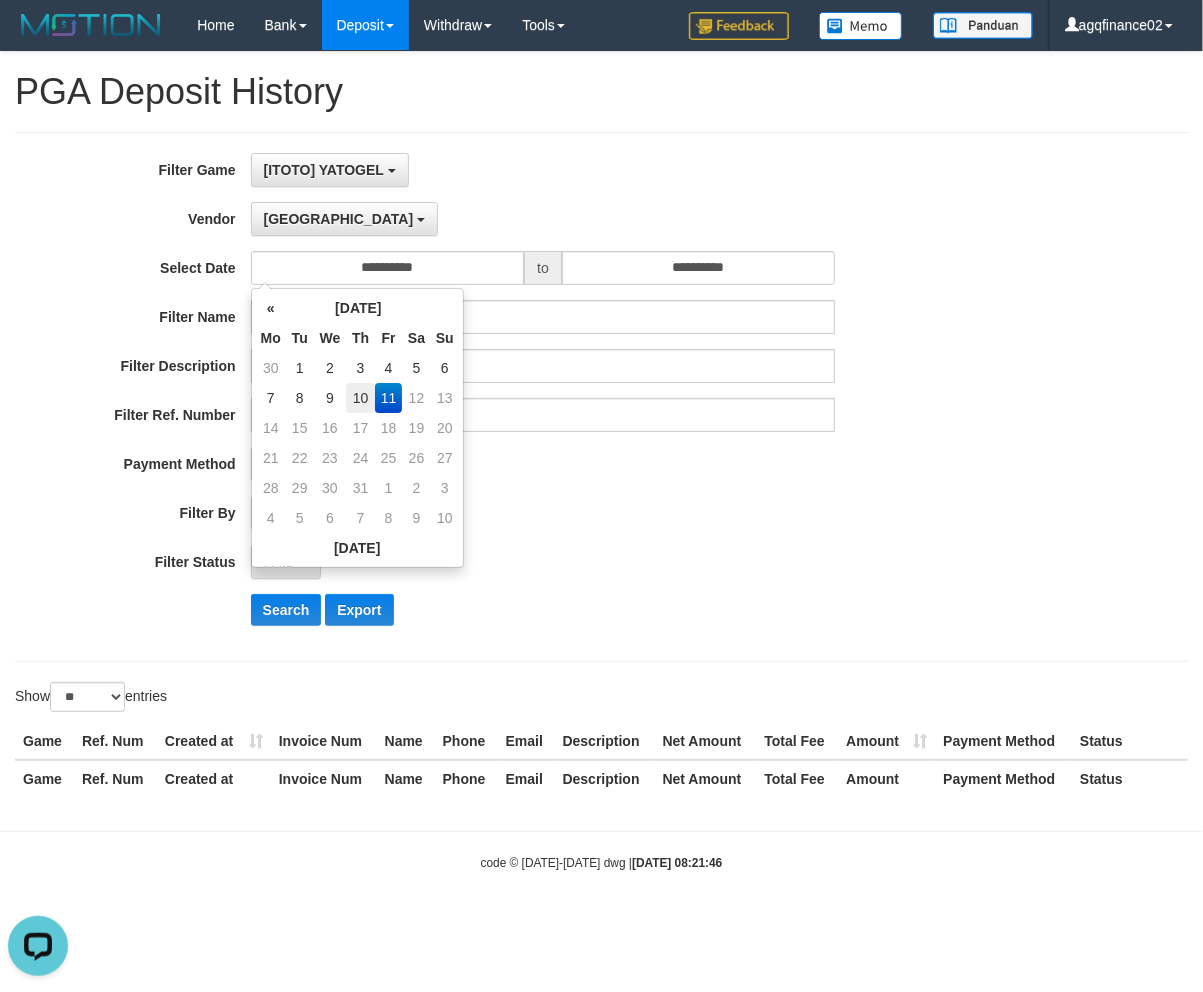 drag, startPoint x: 352, startPoint y: 393, endPoint x: 625, endPoint y: 312, distance: 284.76306 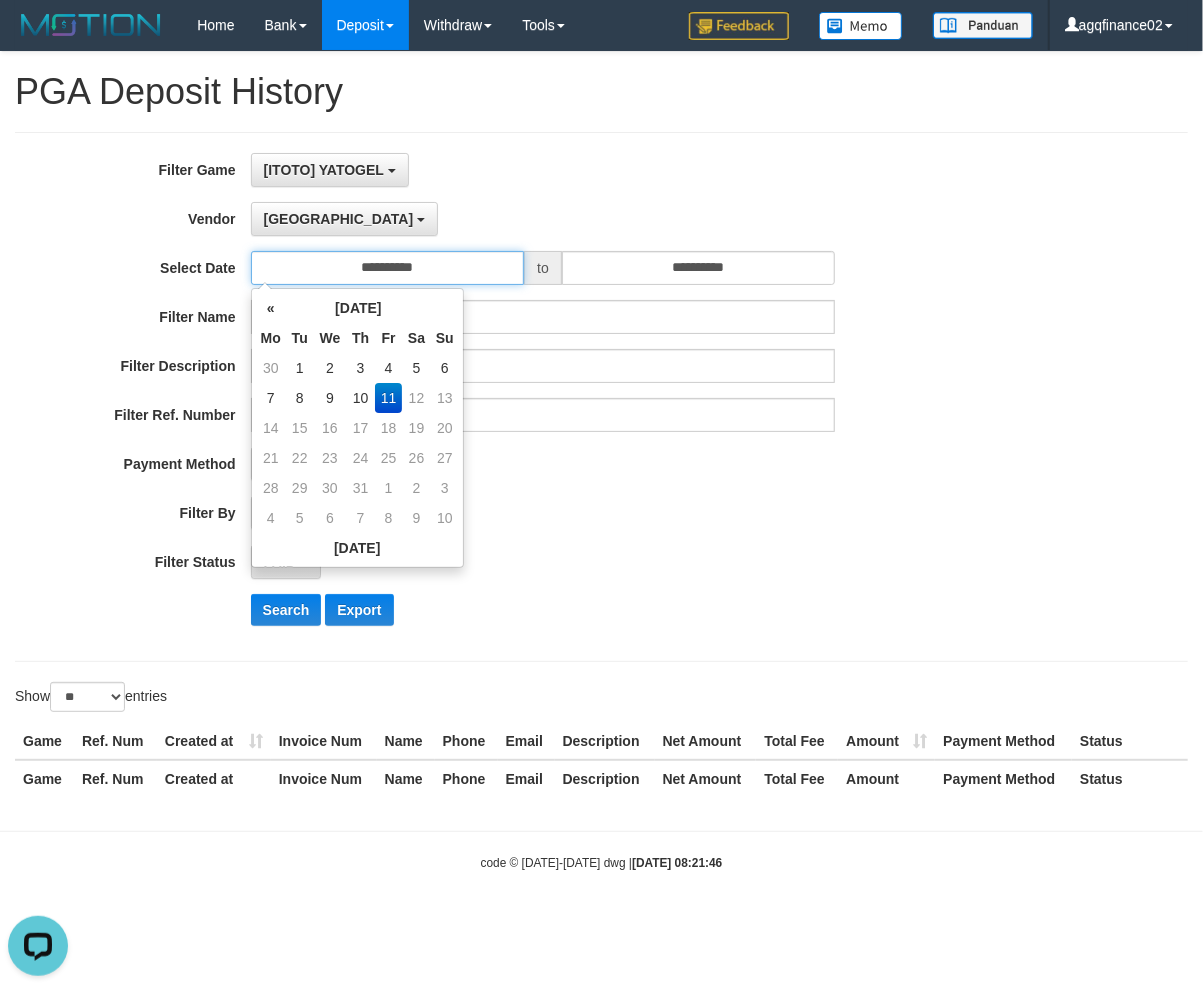 type on "**********" 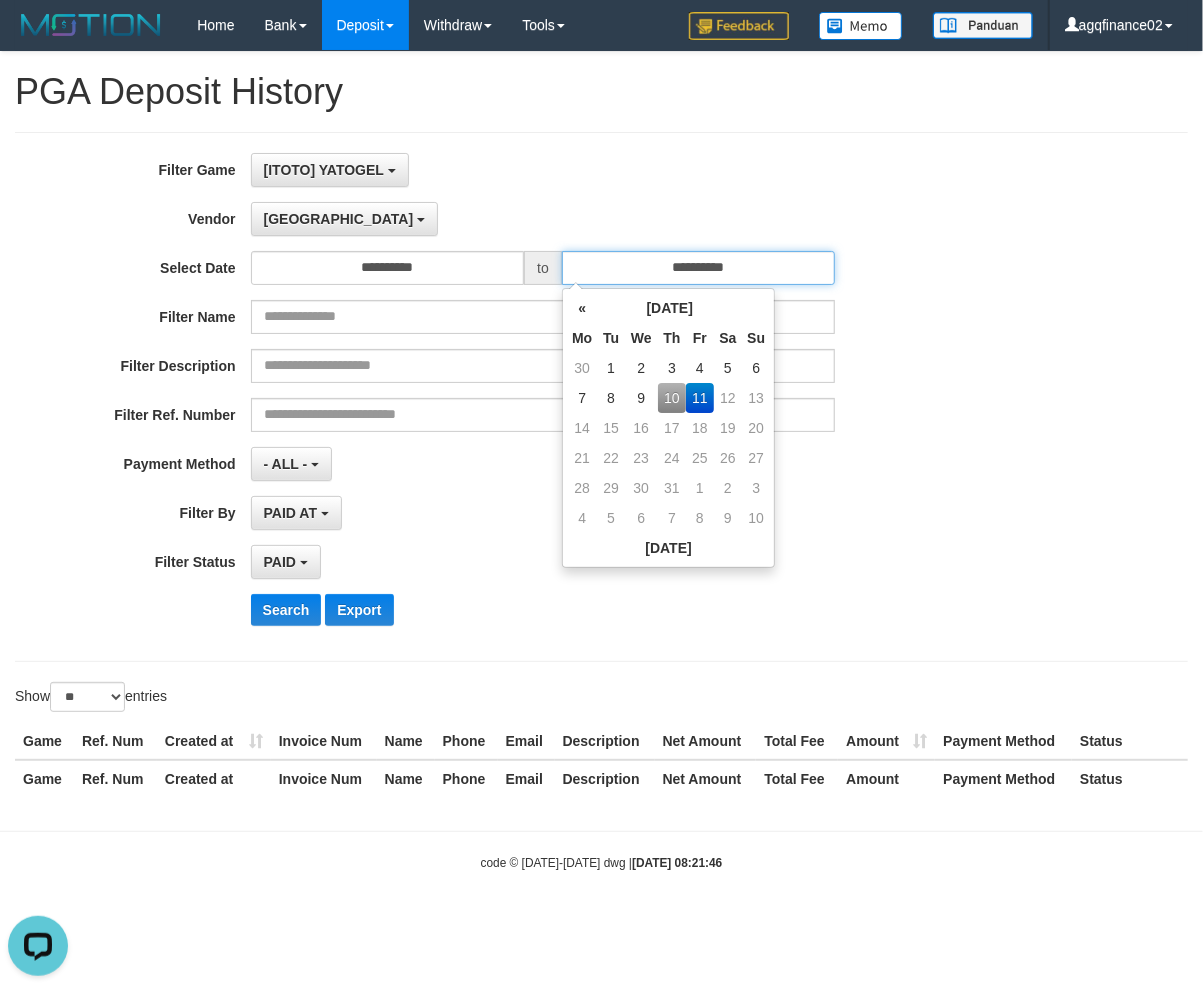 click on "**********" at bounding box center [699, 268] 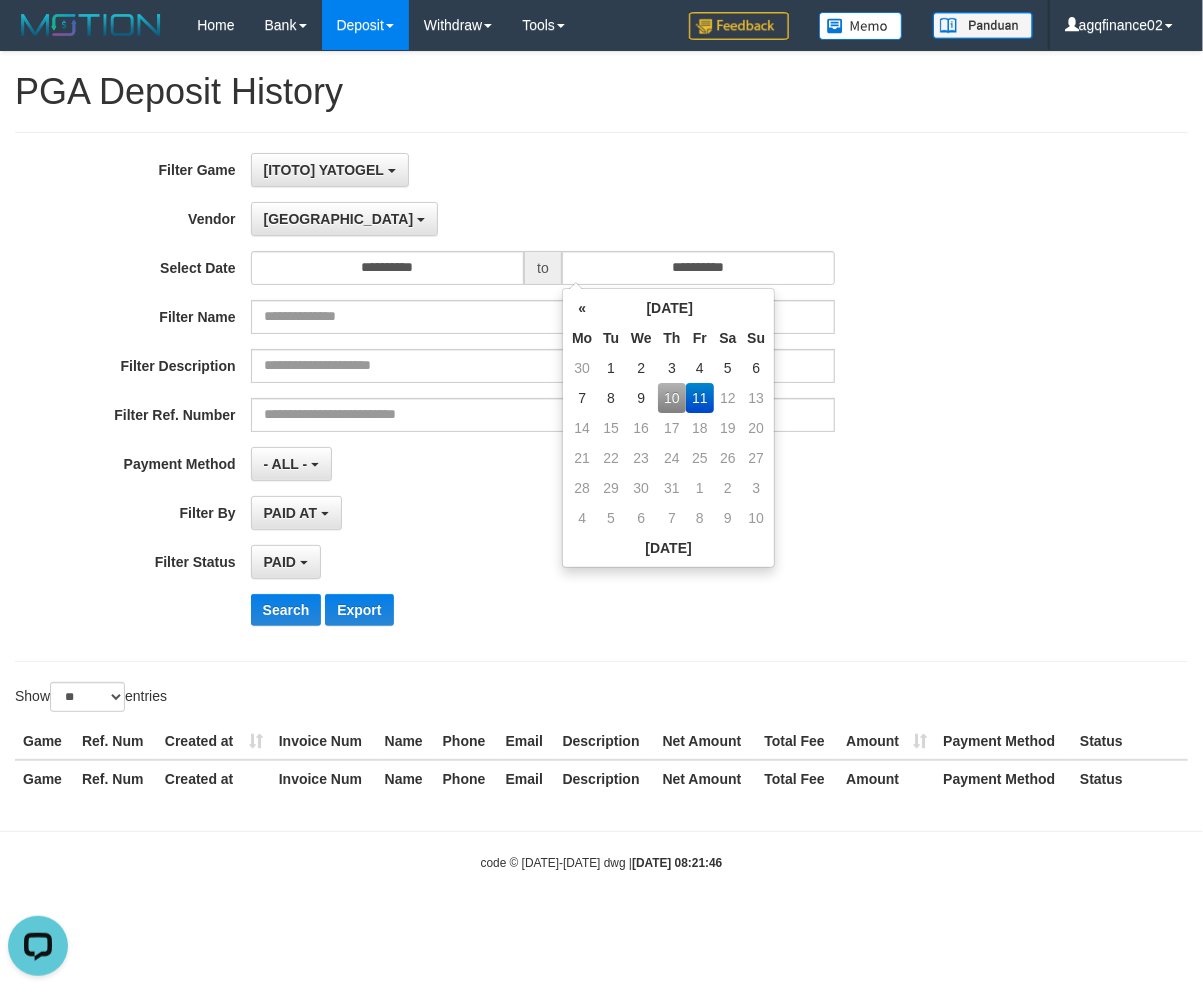 click on "10" at bounding box center (672, 398) 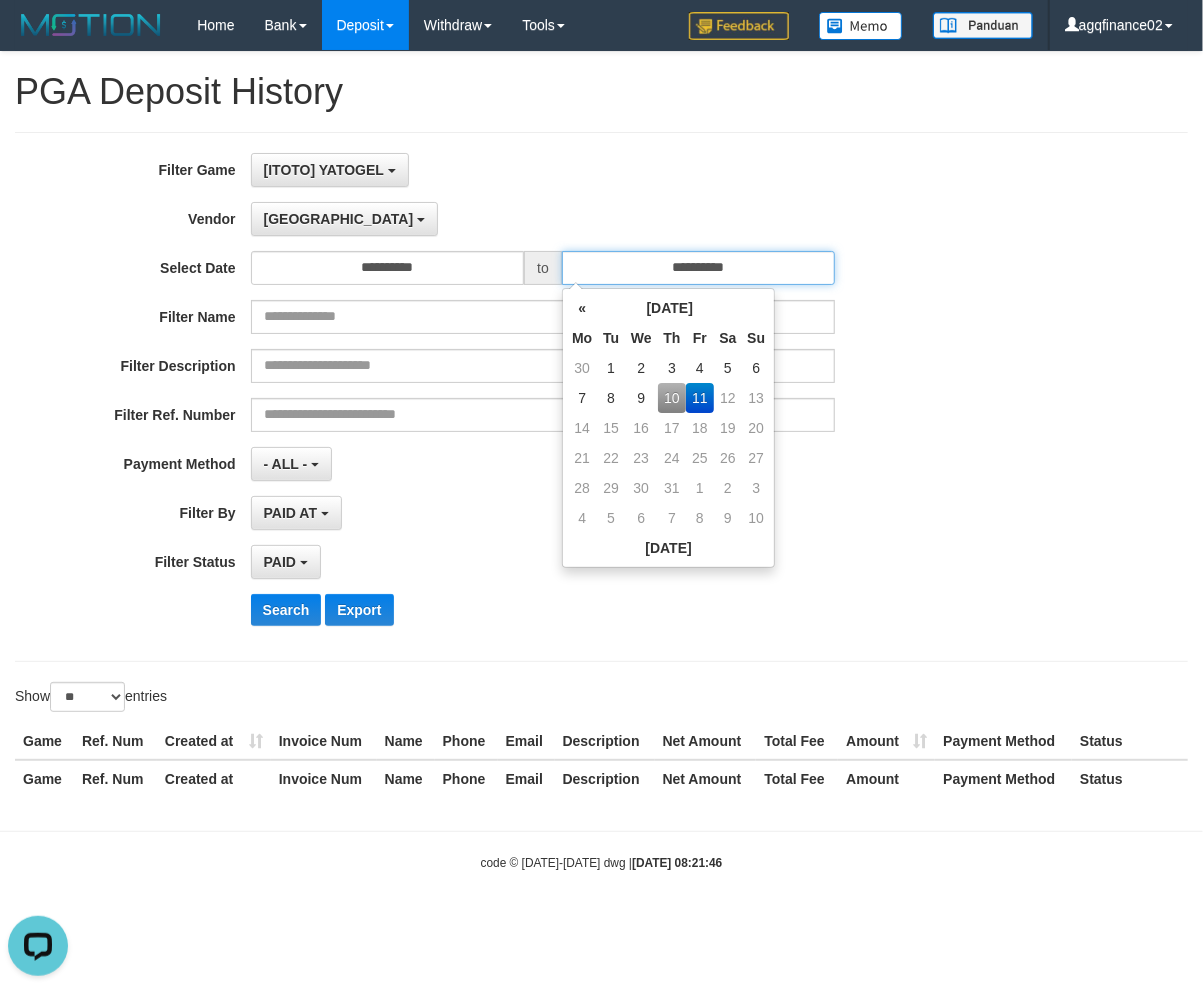 type on "**********" 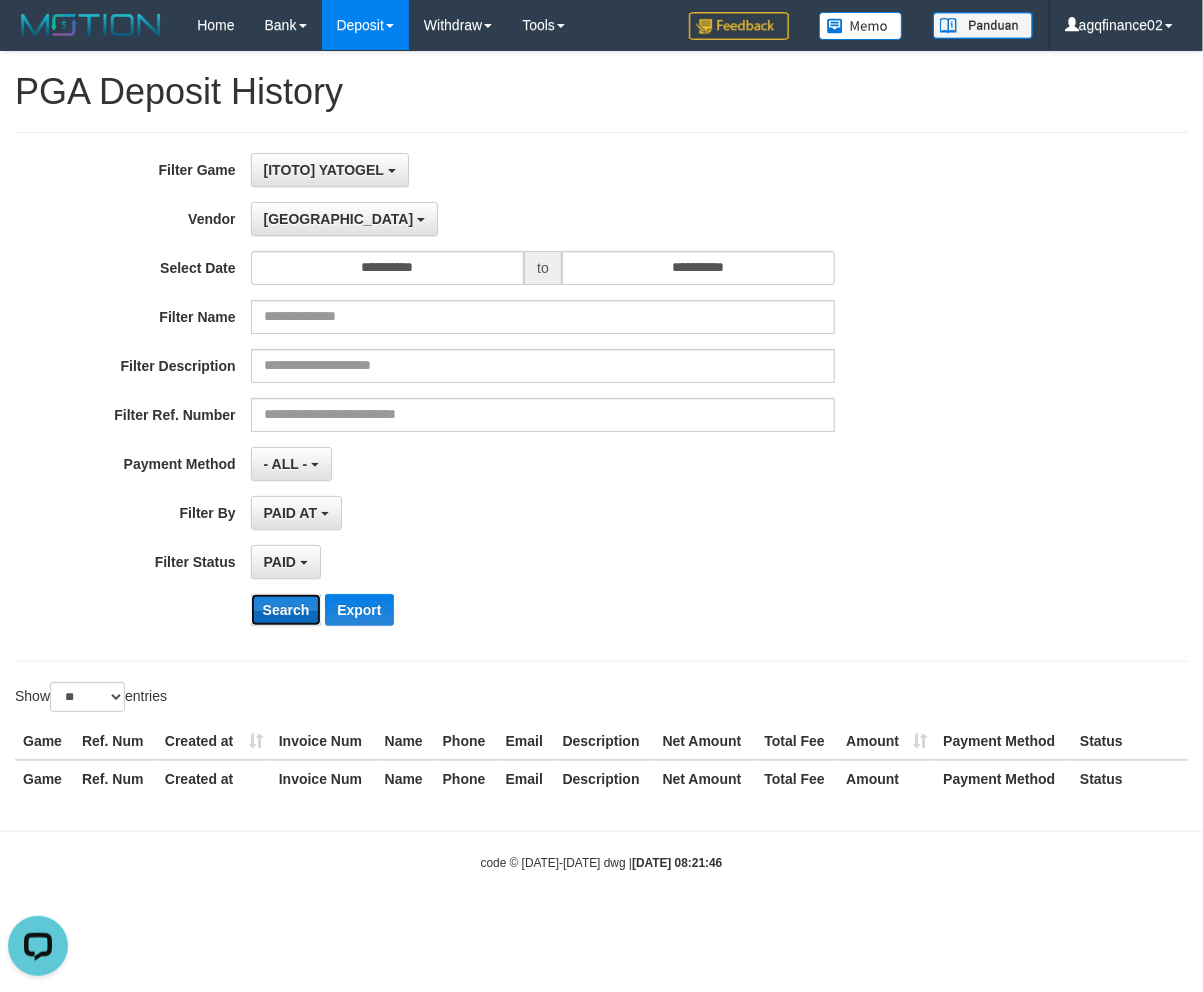 click on "Search" at bounding box center (286, 610) 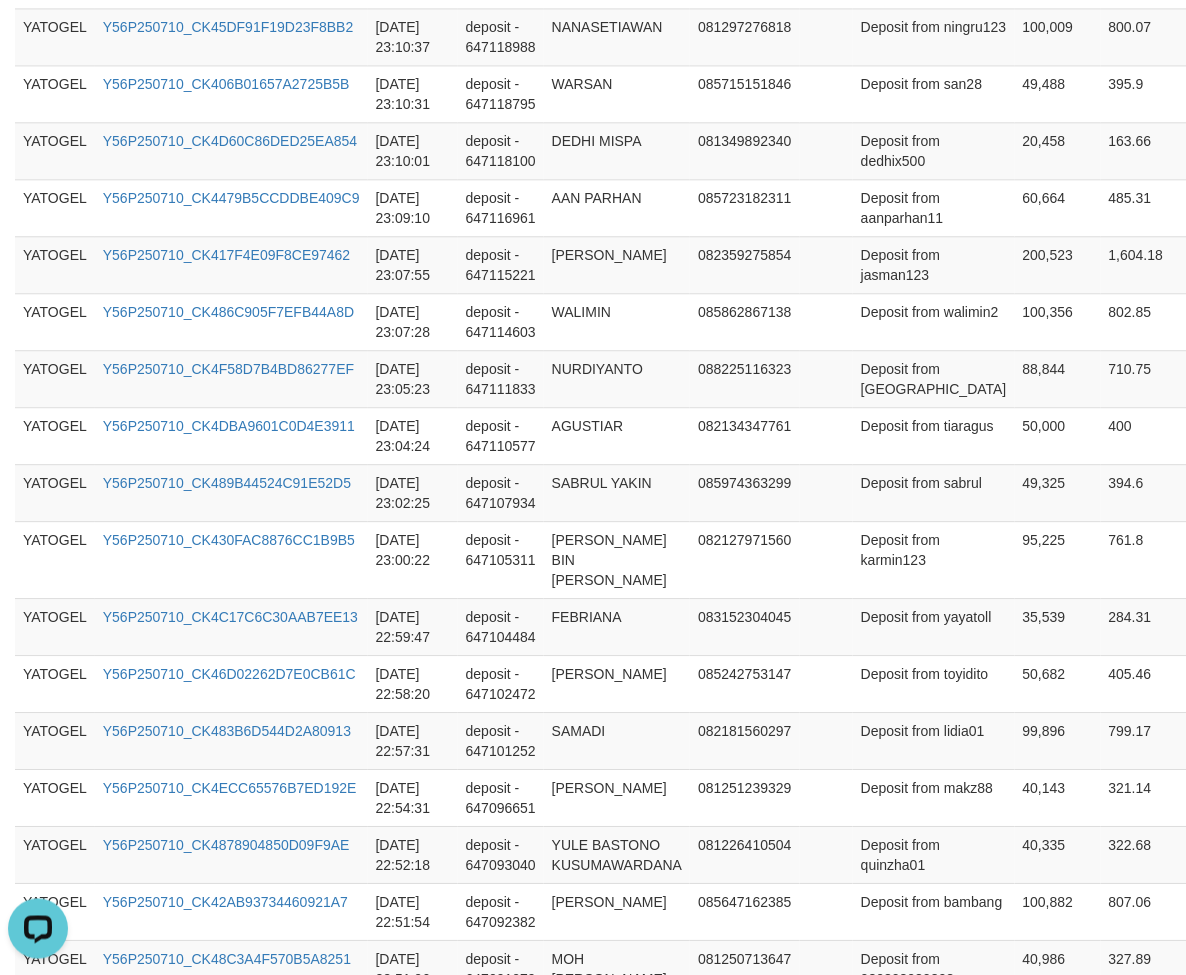 scroll, scrollTop: 1450, scrollLeft: 0, axis: vertical 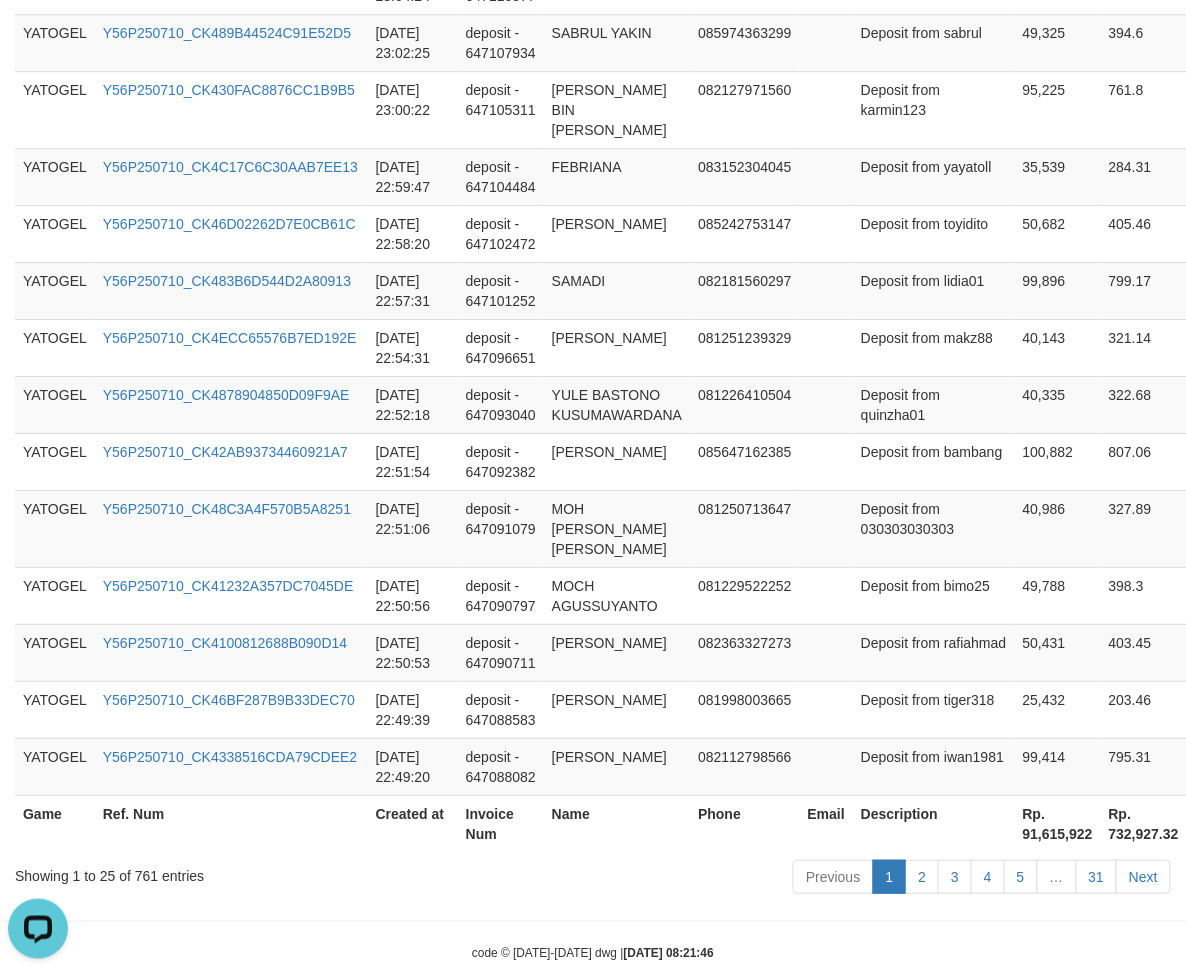 click on "Rp. 91,615,922" at bounding box center [1058, 823] 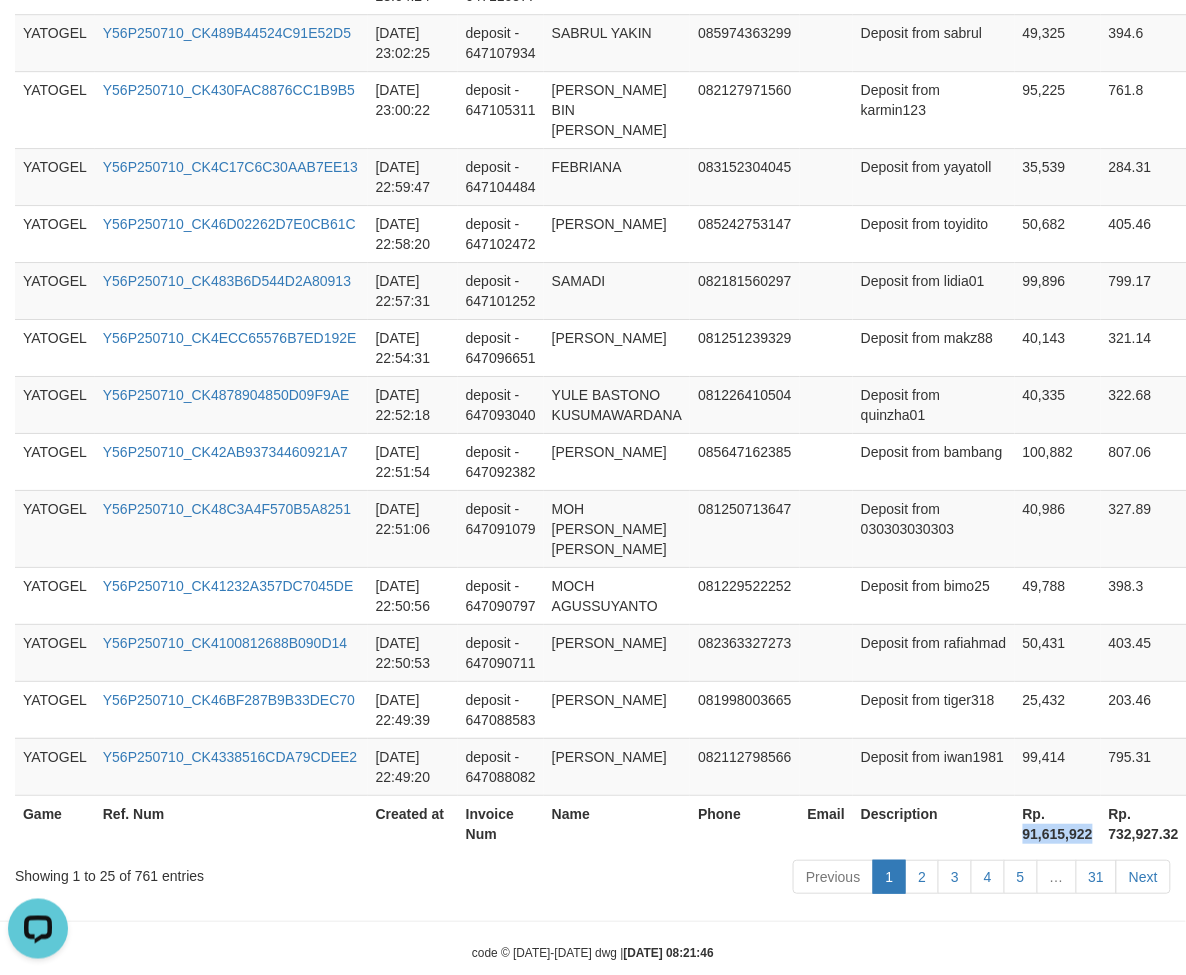 click on "Rp. 91,615,922" at bounding box center (1058, 823) 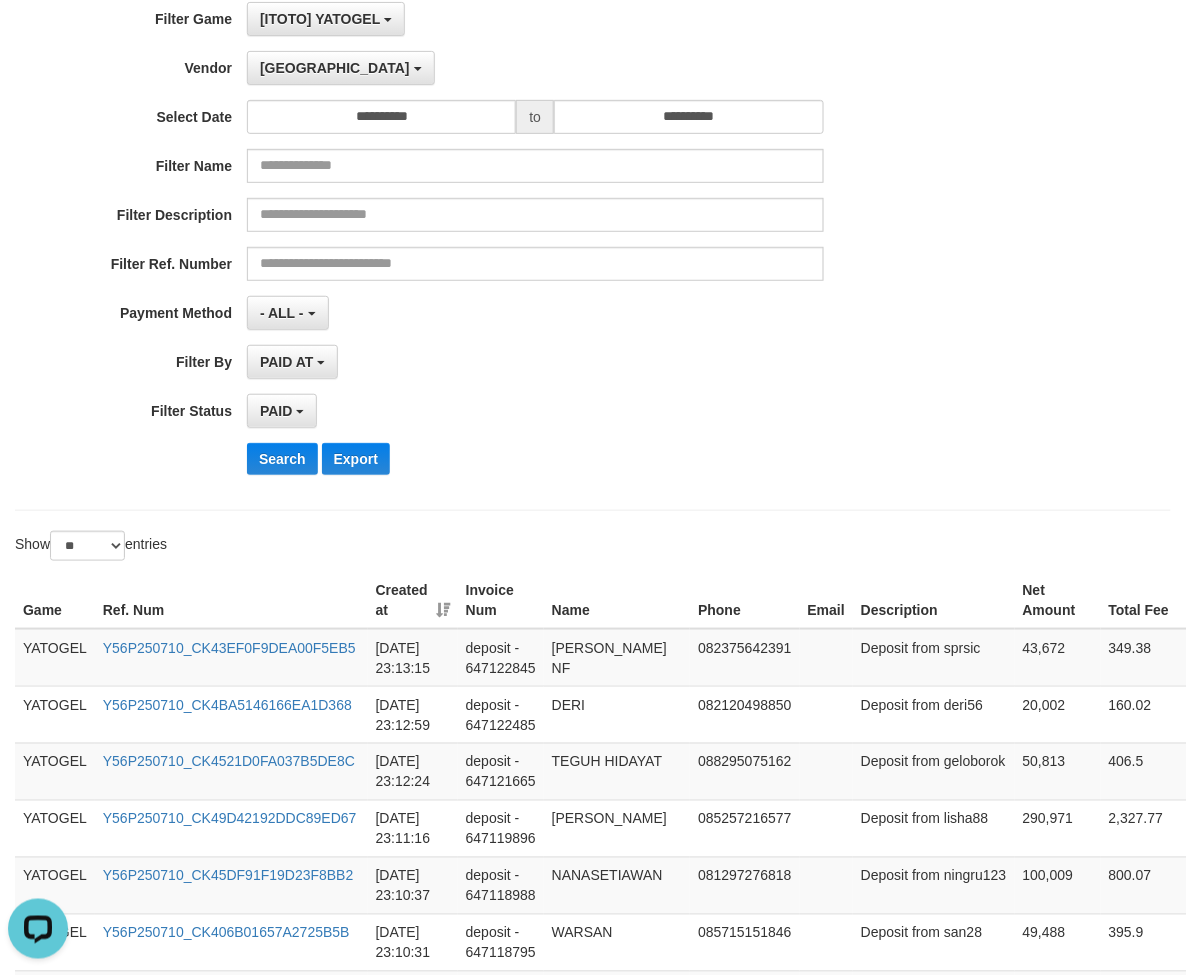 scroll, scrollTop: 0, scrollLeft: 0, axis: both 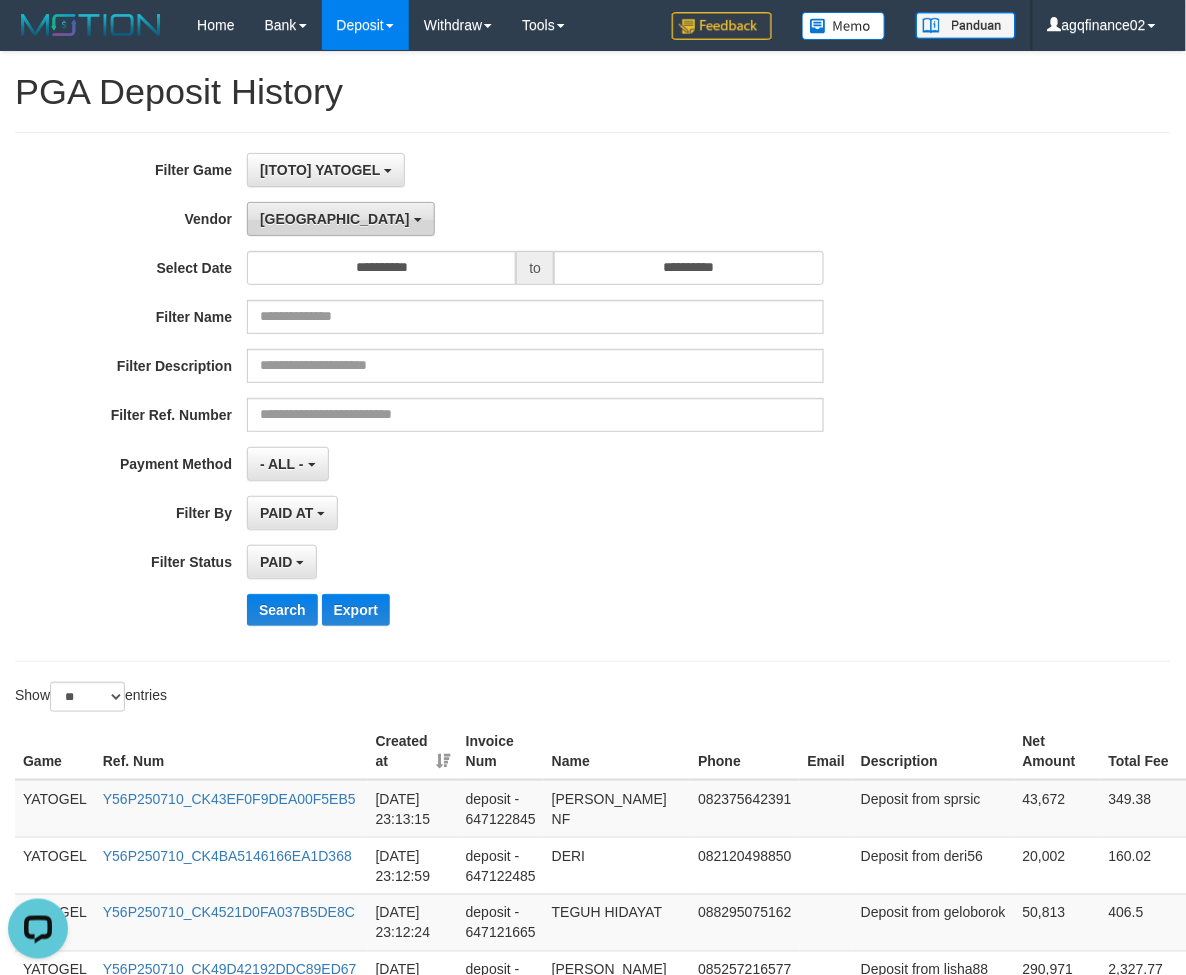 click on "Dubai" at bounding box center [340, 219] 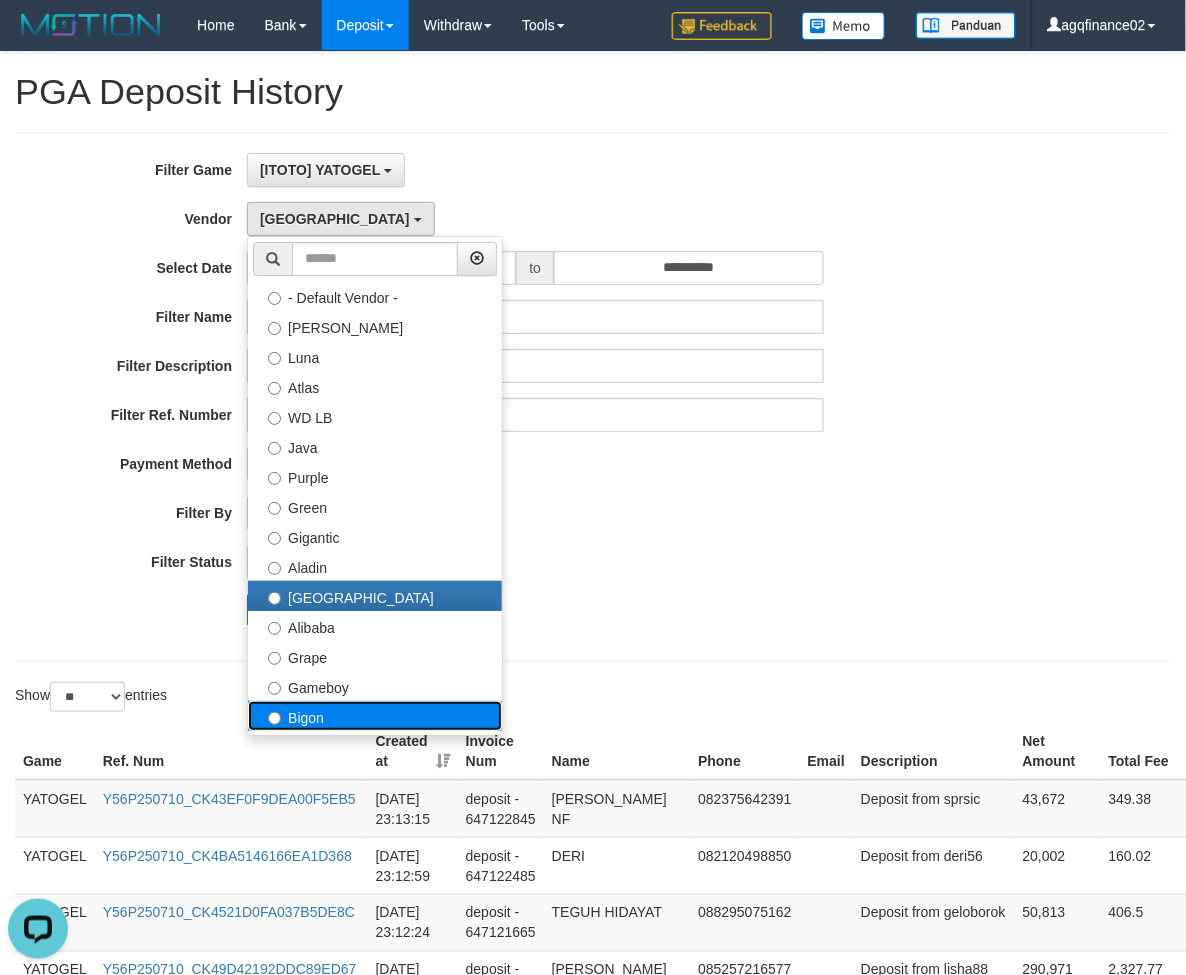 click on "Bigon" at bounding box center [375, 716] 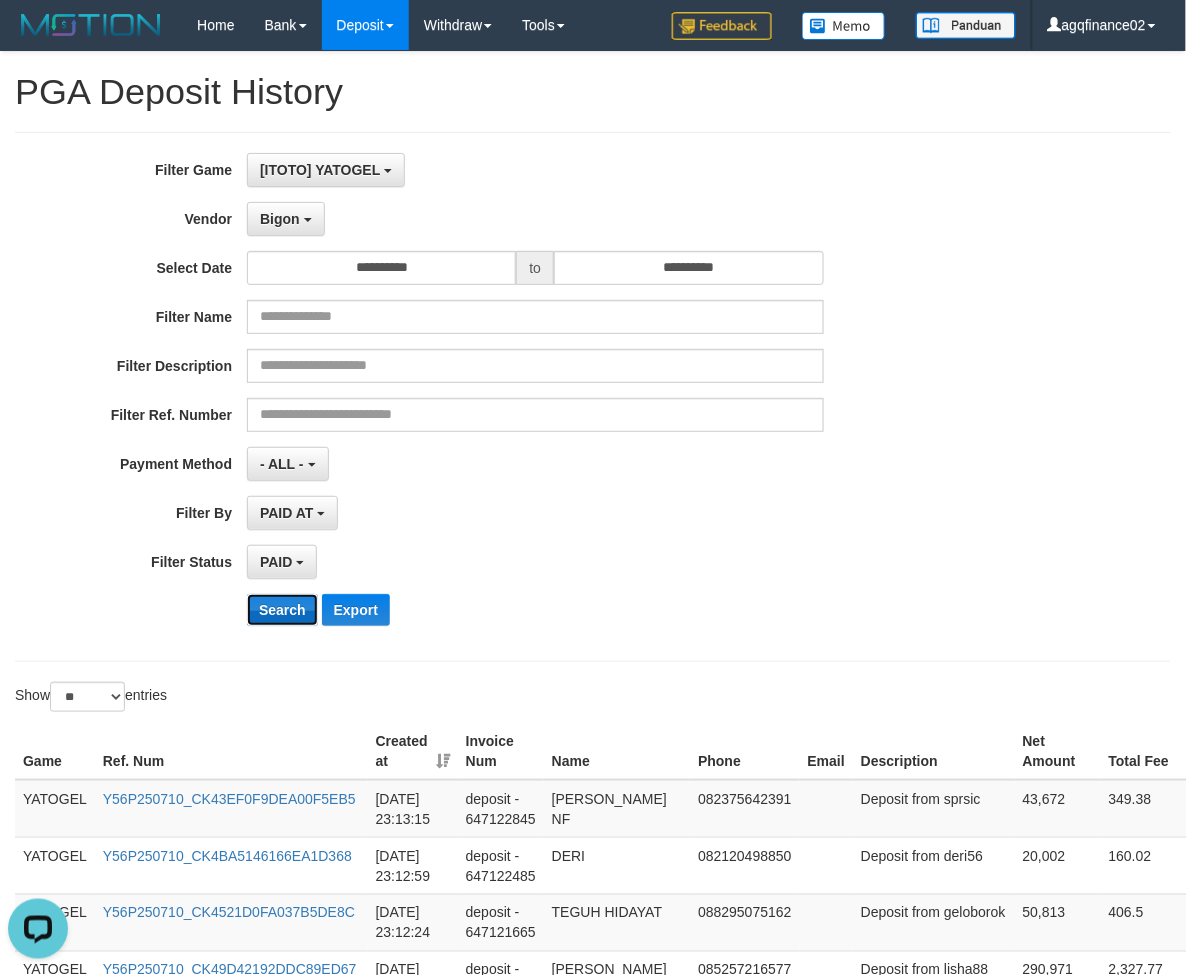 click on "Search" at bounding box center [282, 610] 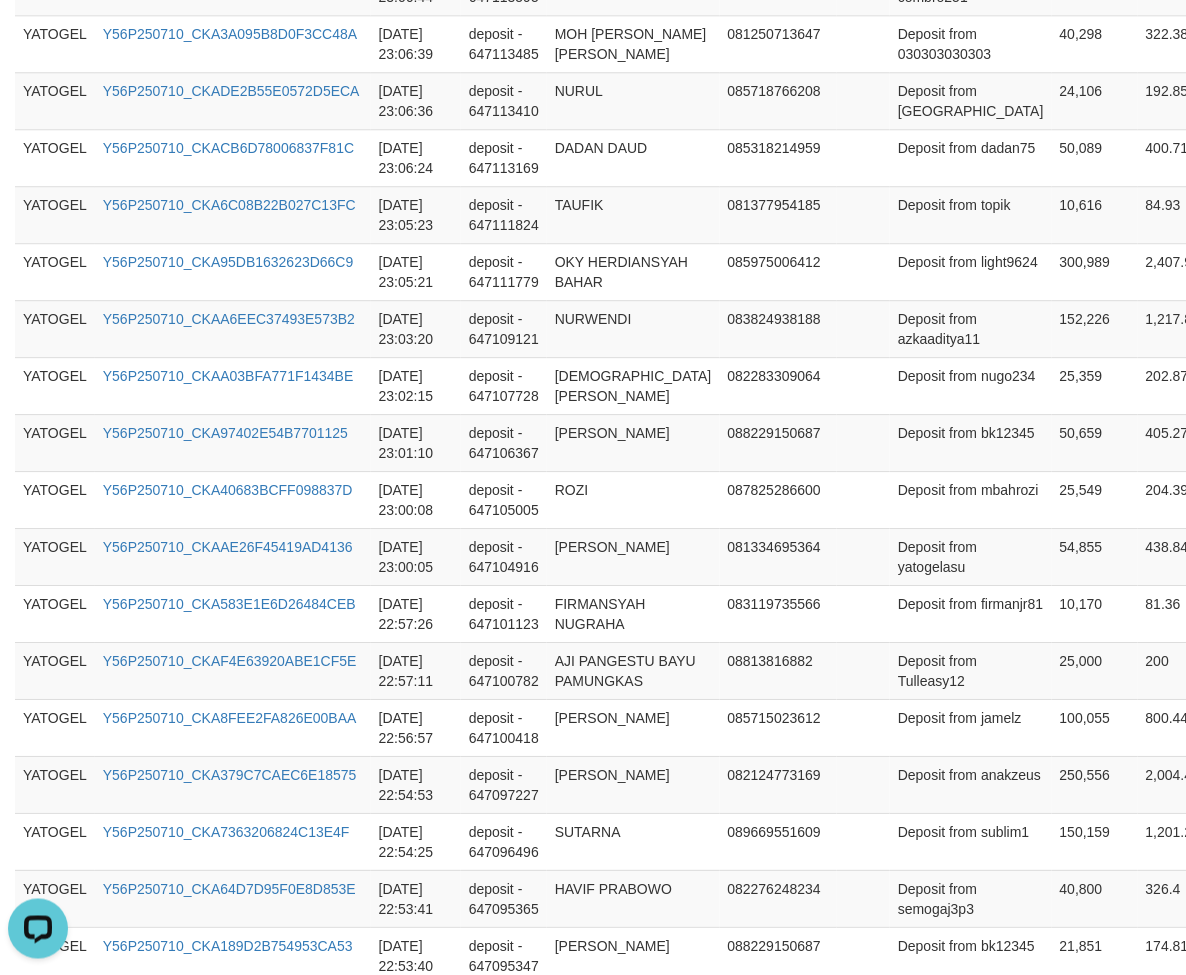scroll, scrollTop: 1530, scrollLeft: 0, axis: vertical 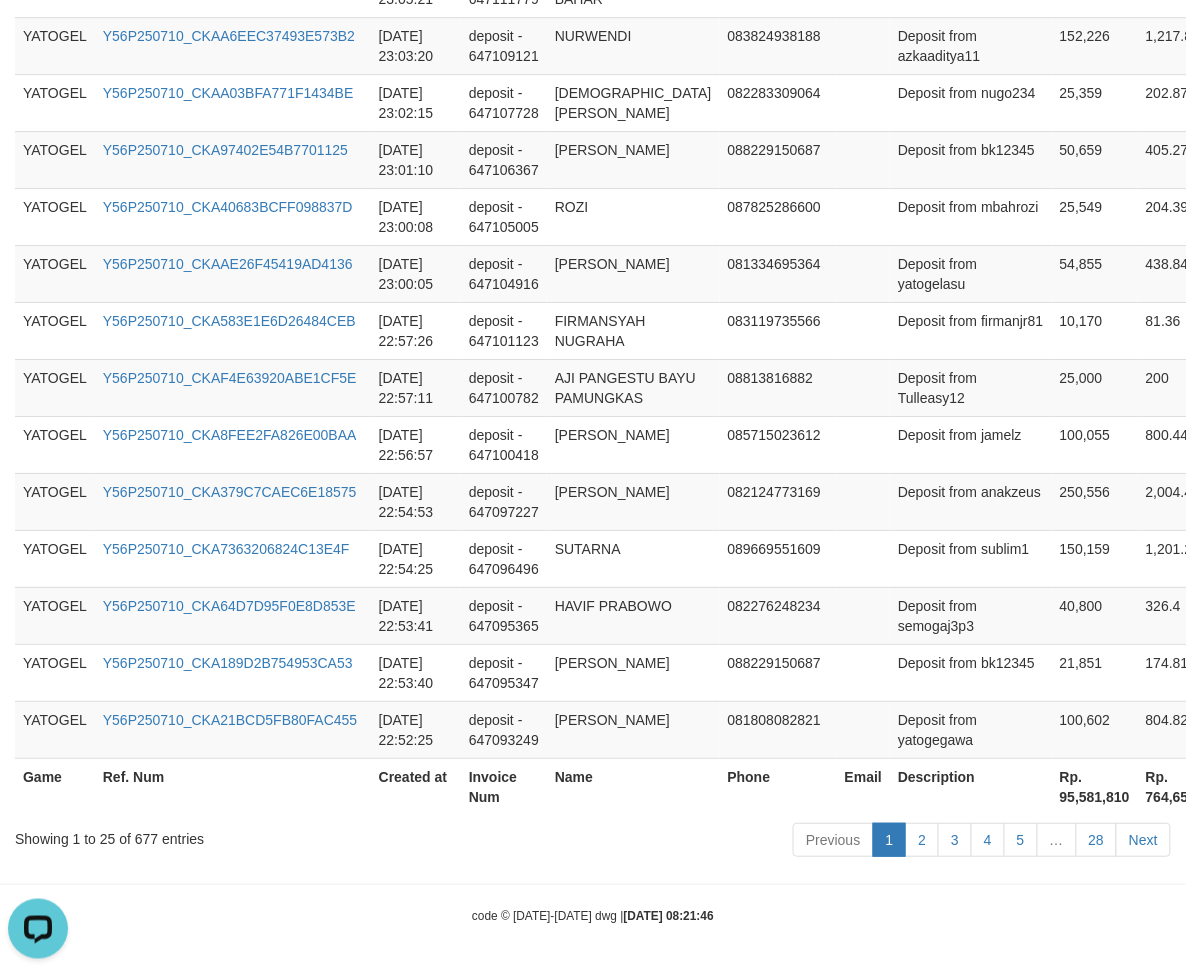 click on "Rp. 95,581,810" at bounding box center (1095, 786) 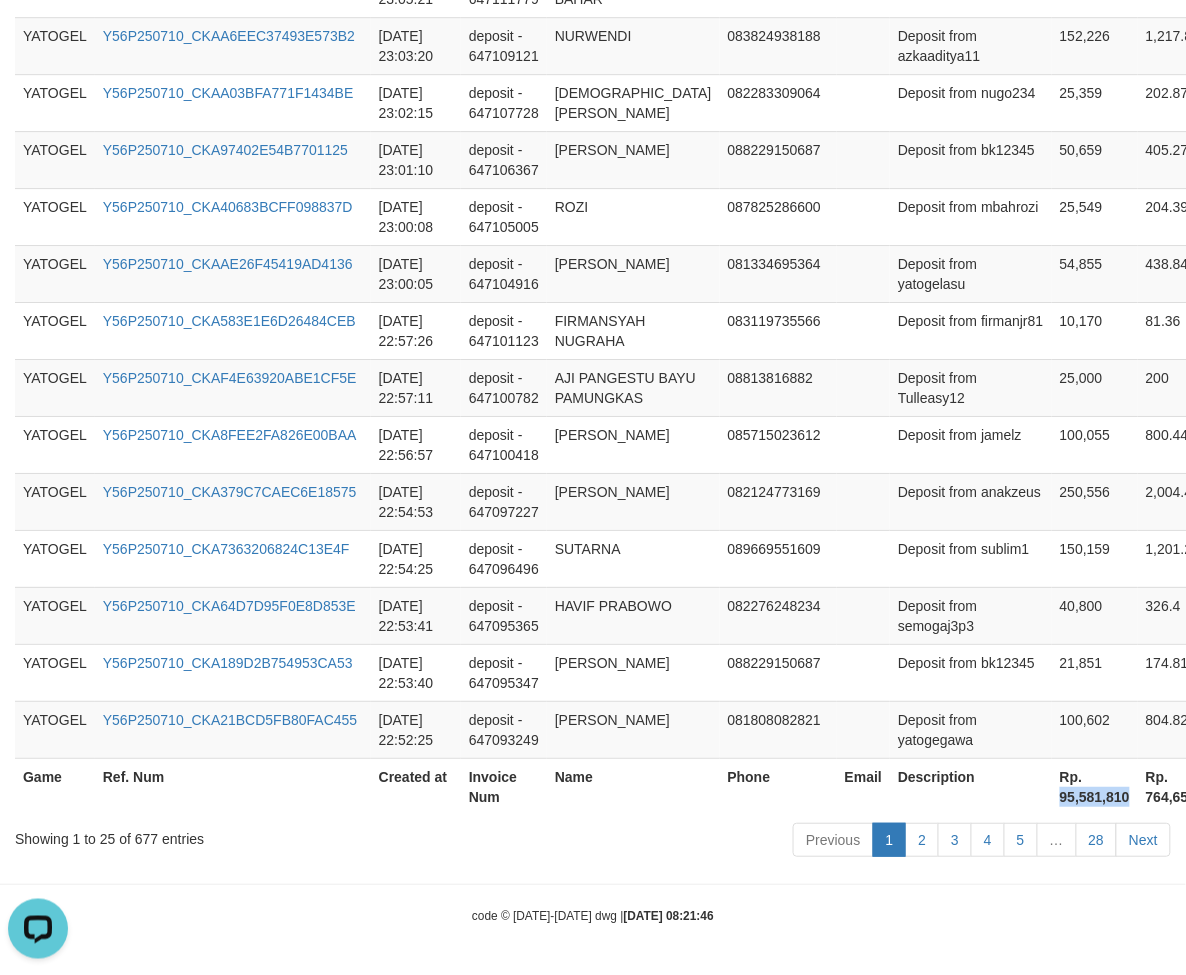 copy on "95,581,810" 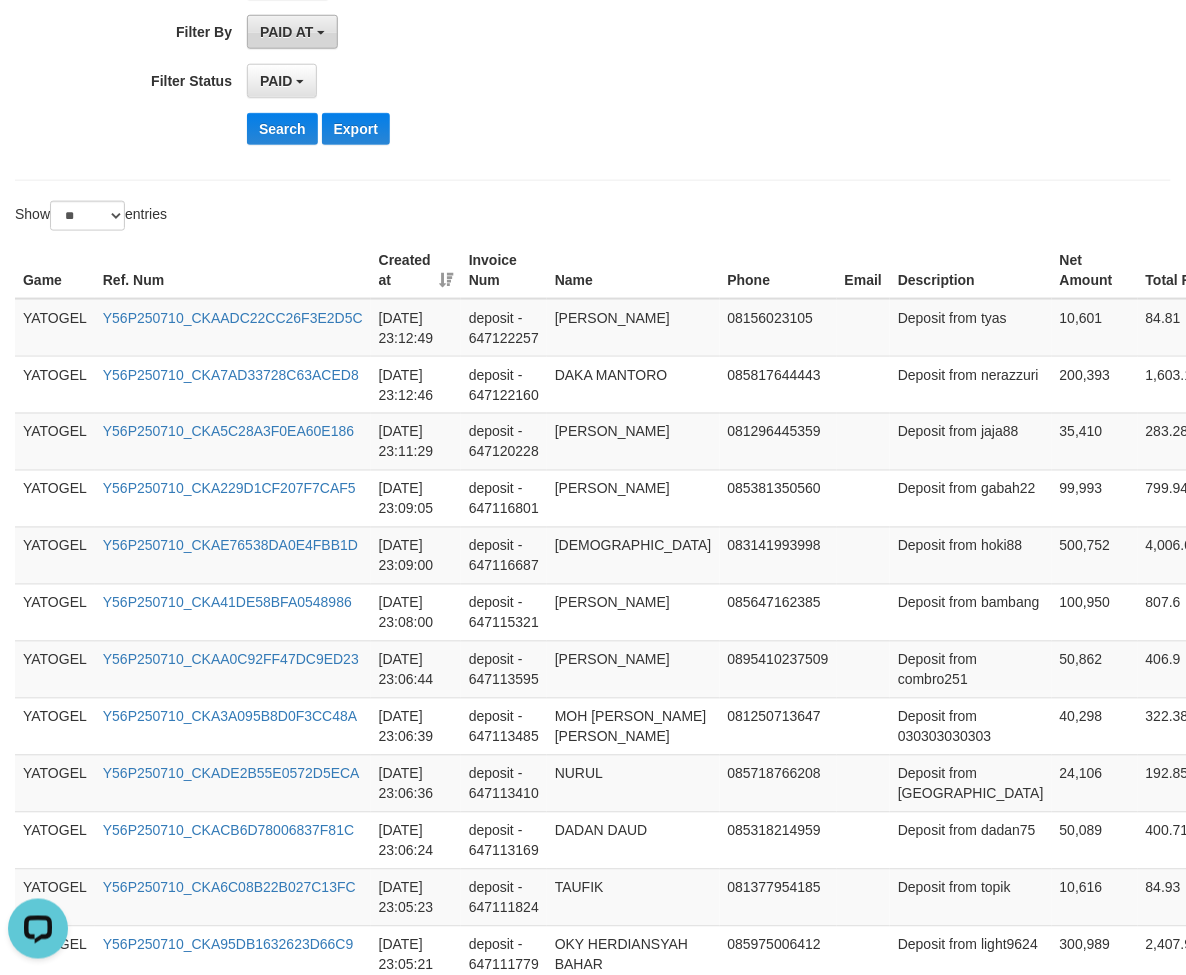 scroll, scrollTop: 0, scrollLeft: 0, axis: both 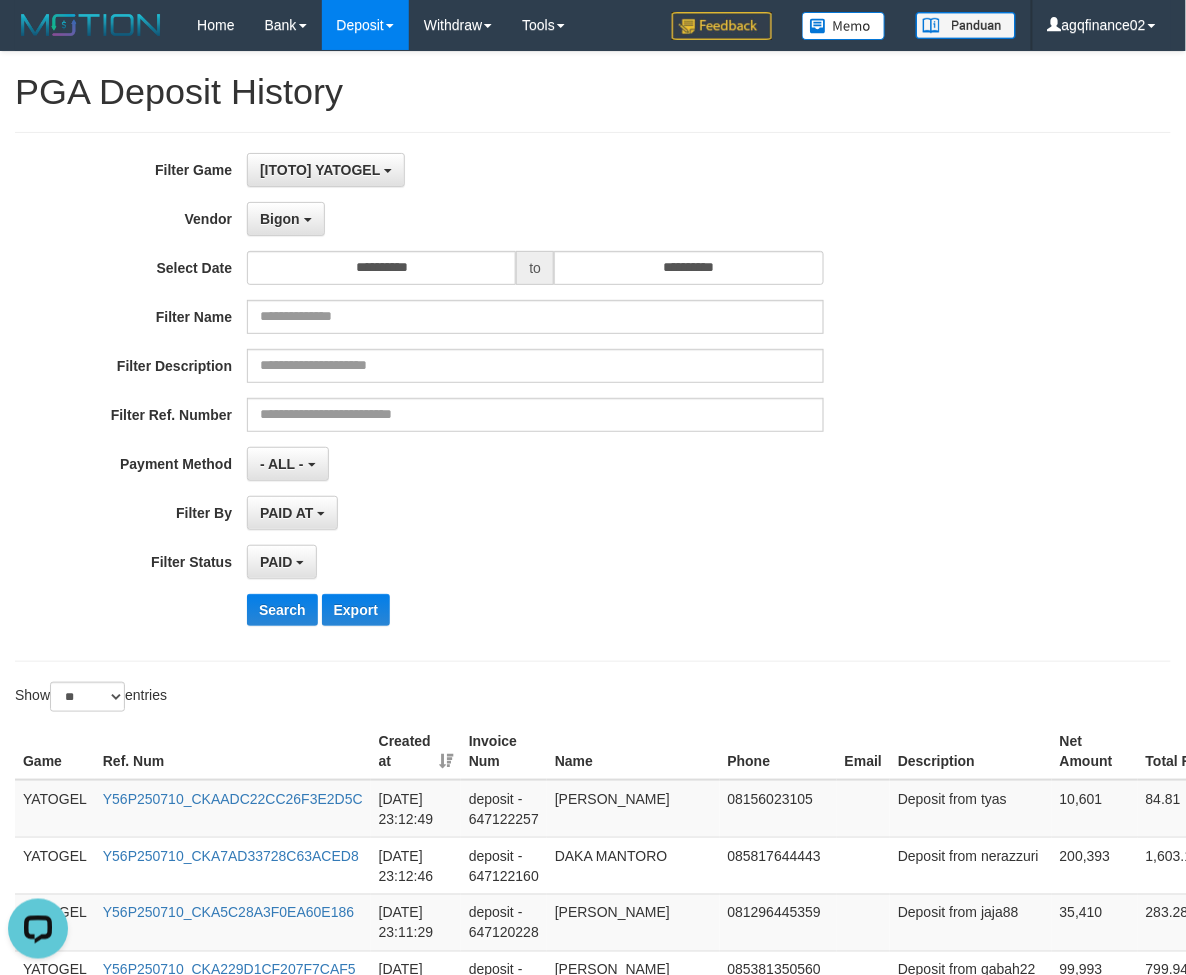click on "**********" at bounding box center (494, 397) 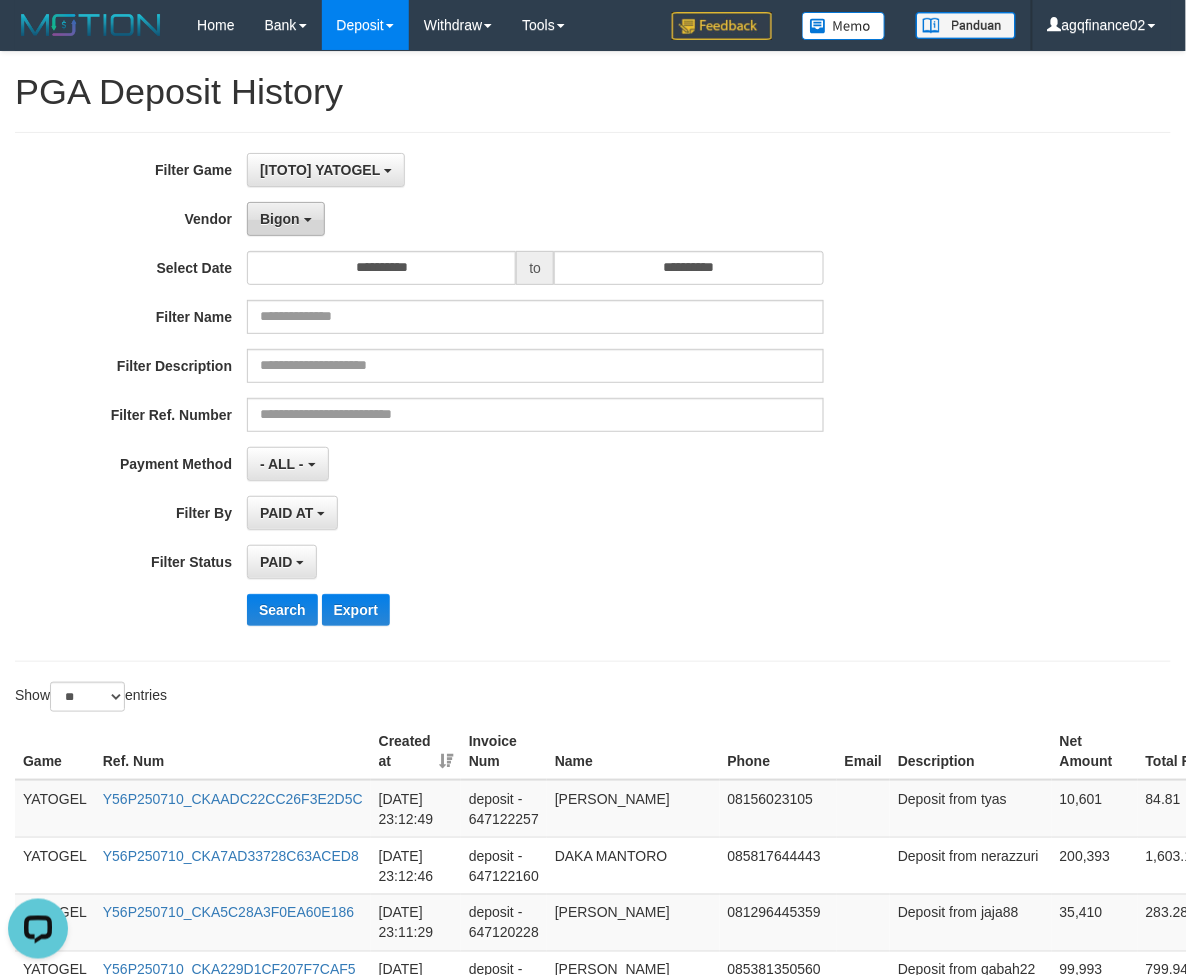 click on "Bigon" at bounding box center (286, 219) 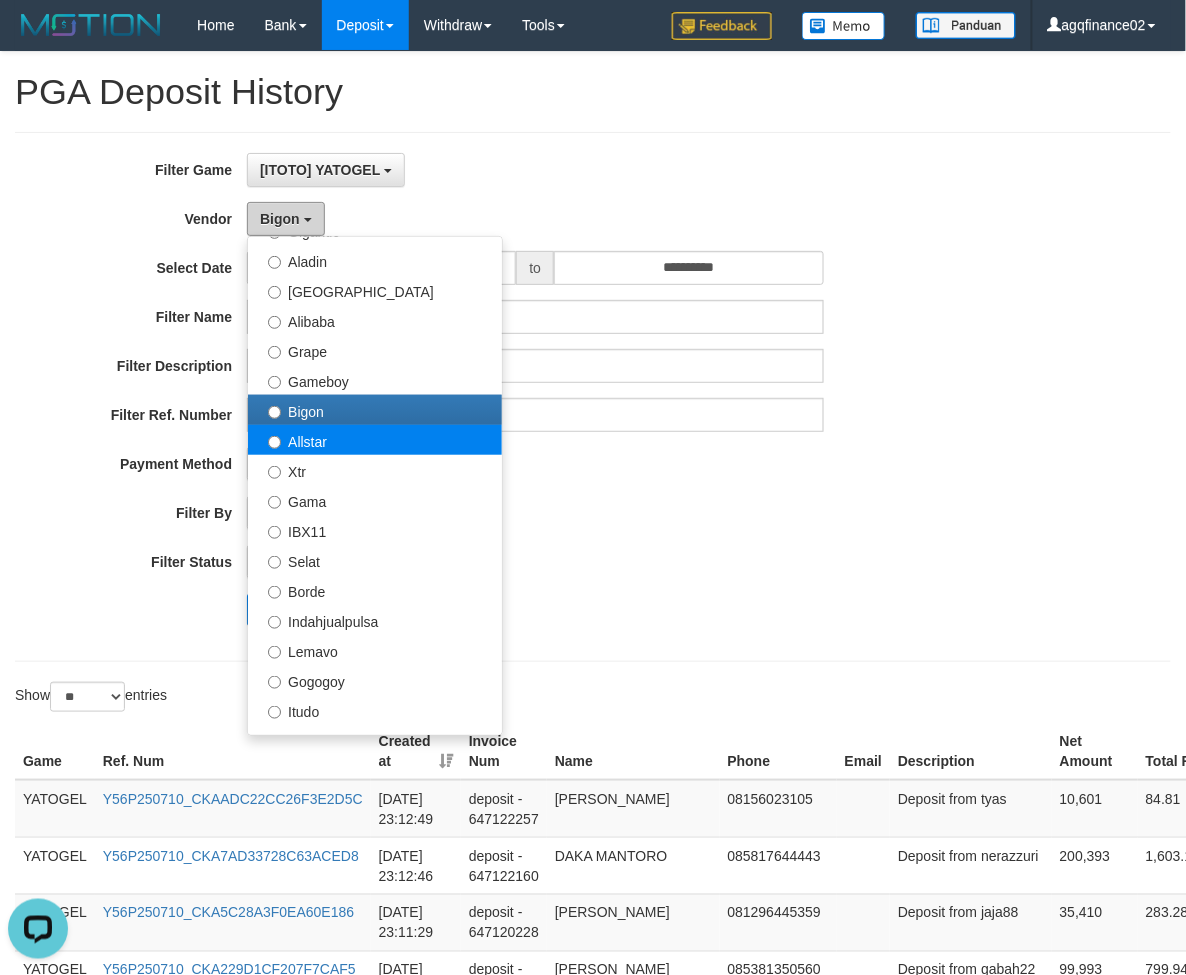 scroll, scrollTop: 555, scrollLeft: 0, axis: vertical 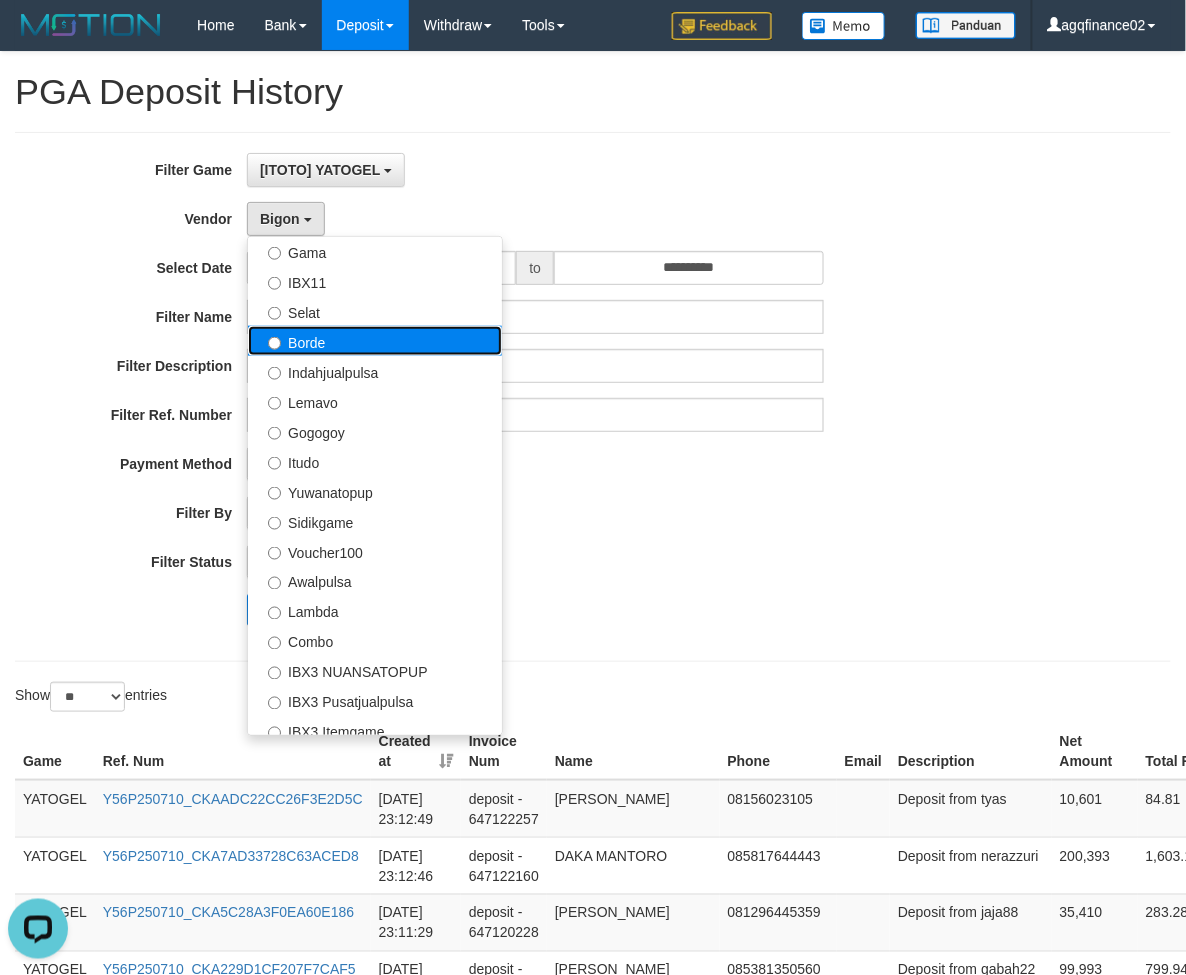 click on "Borde" at bounding box center [375, 341] 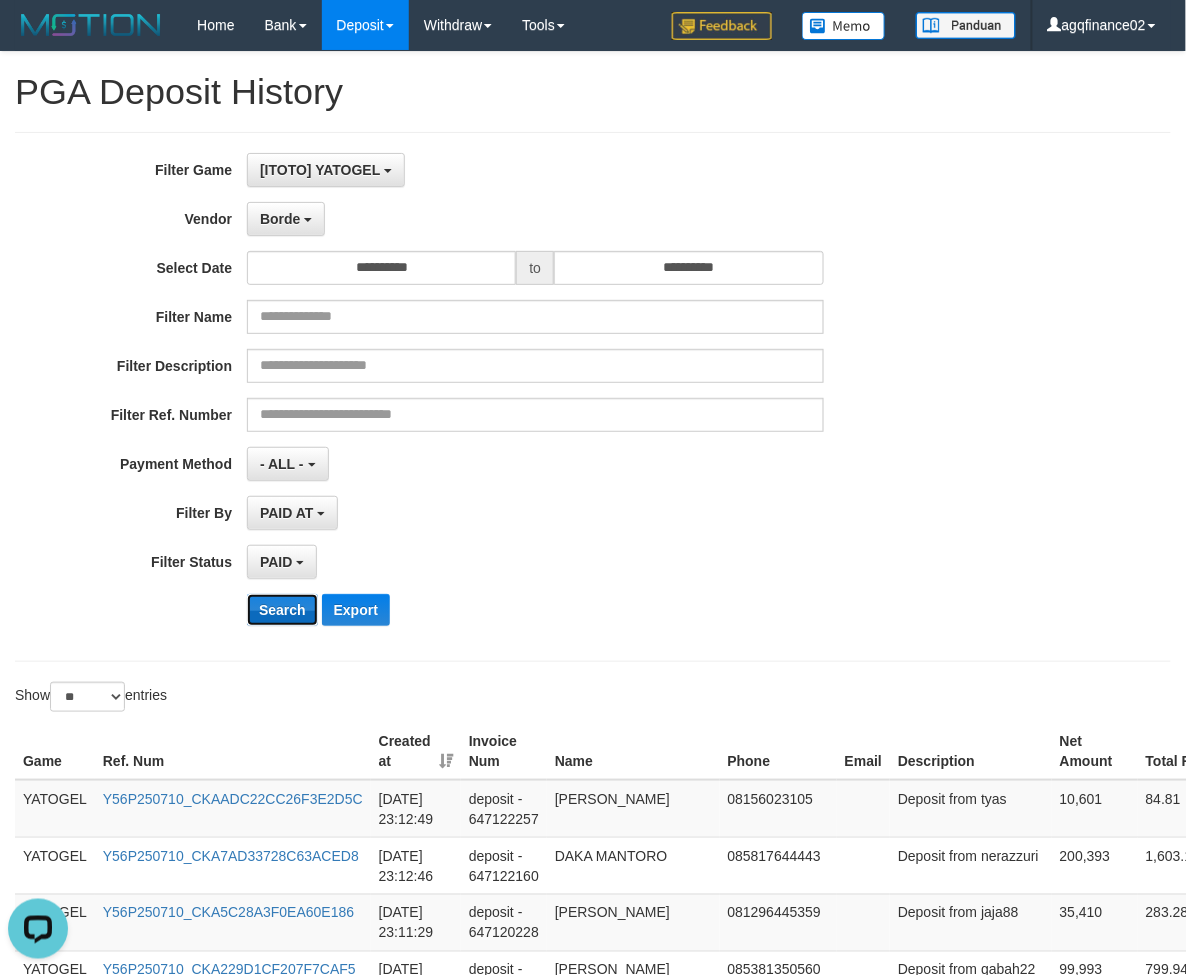 click on "Search" at bounding box center [282, 610] 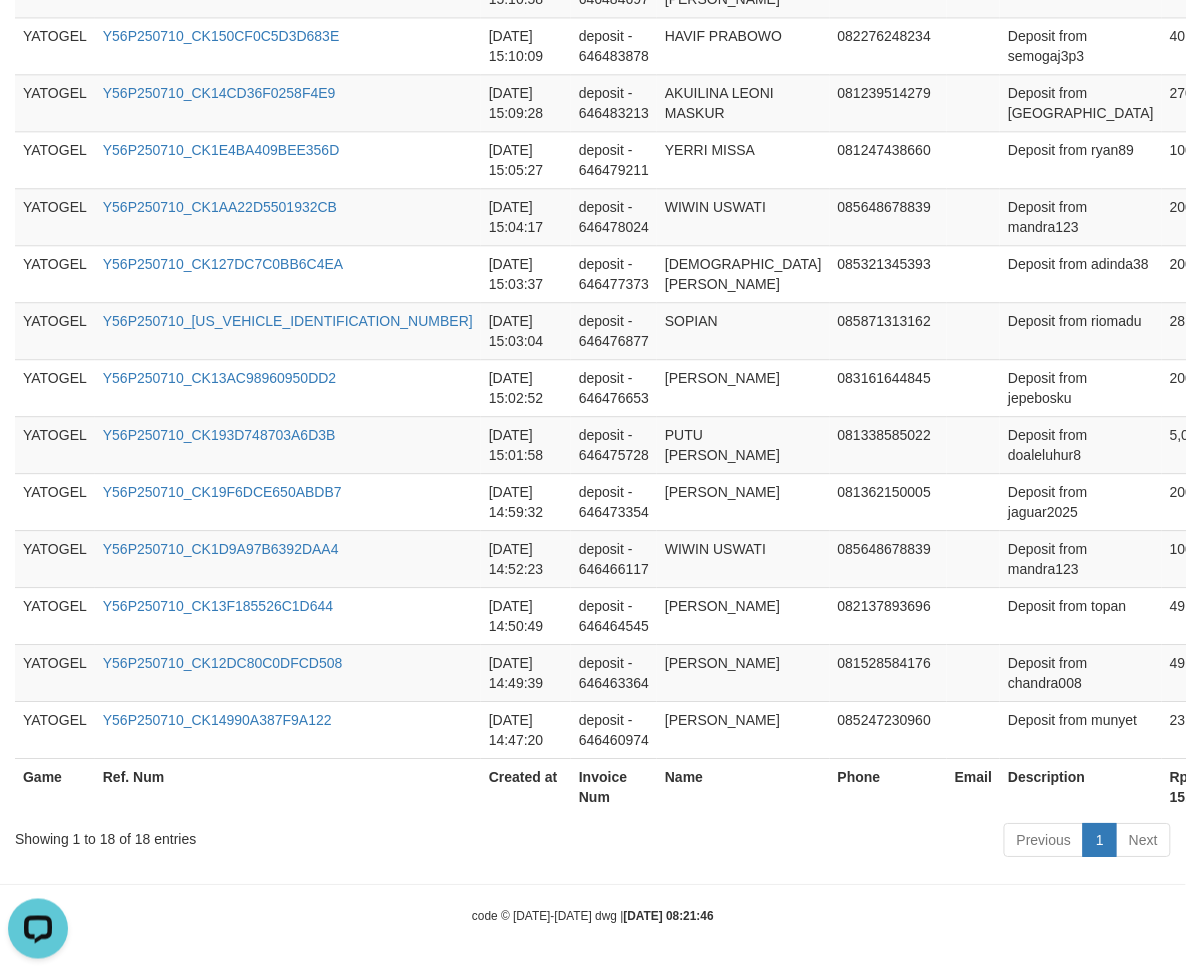 scroll, scrollTop: 1310, scrollLeft: 0, axis: vertical 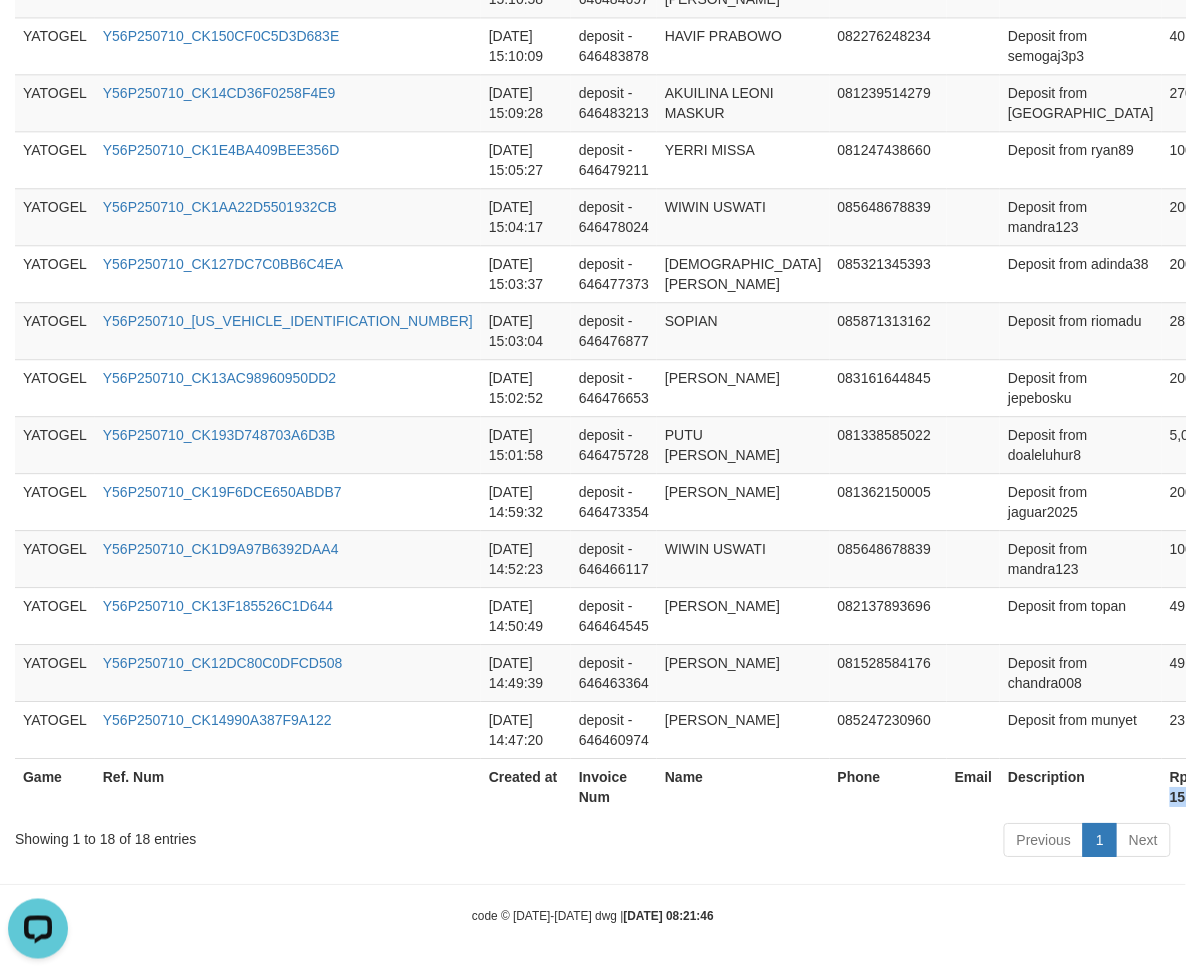 click on "Rp. 15,772,378" at bounding box center [1205, 786] 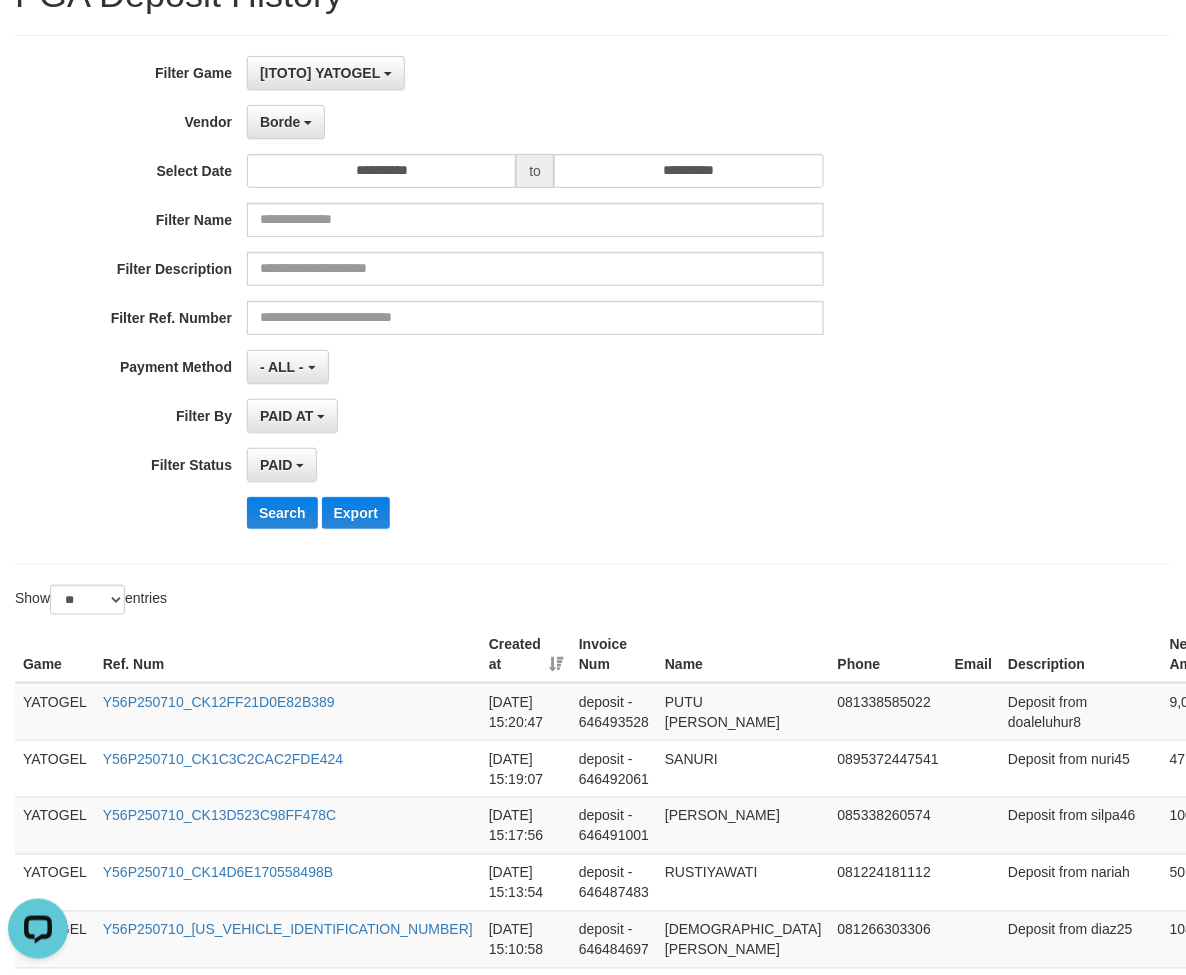 scroll, scrollTop: 0, scrollLeft: 0, axis: both 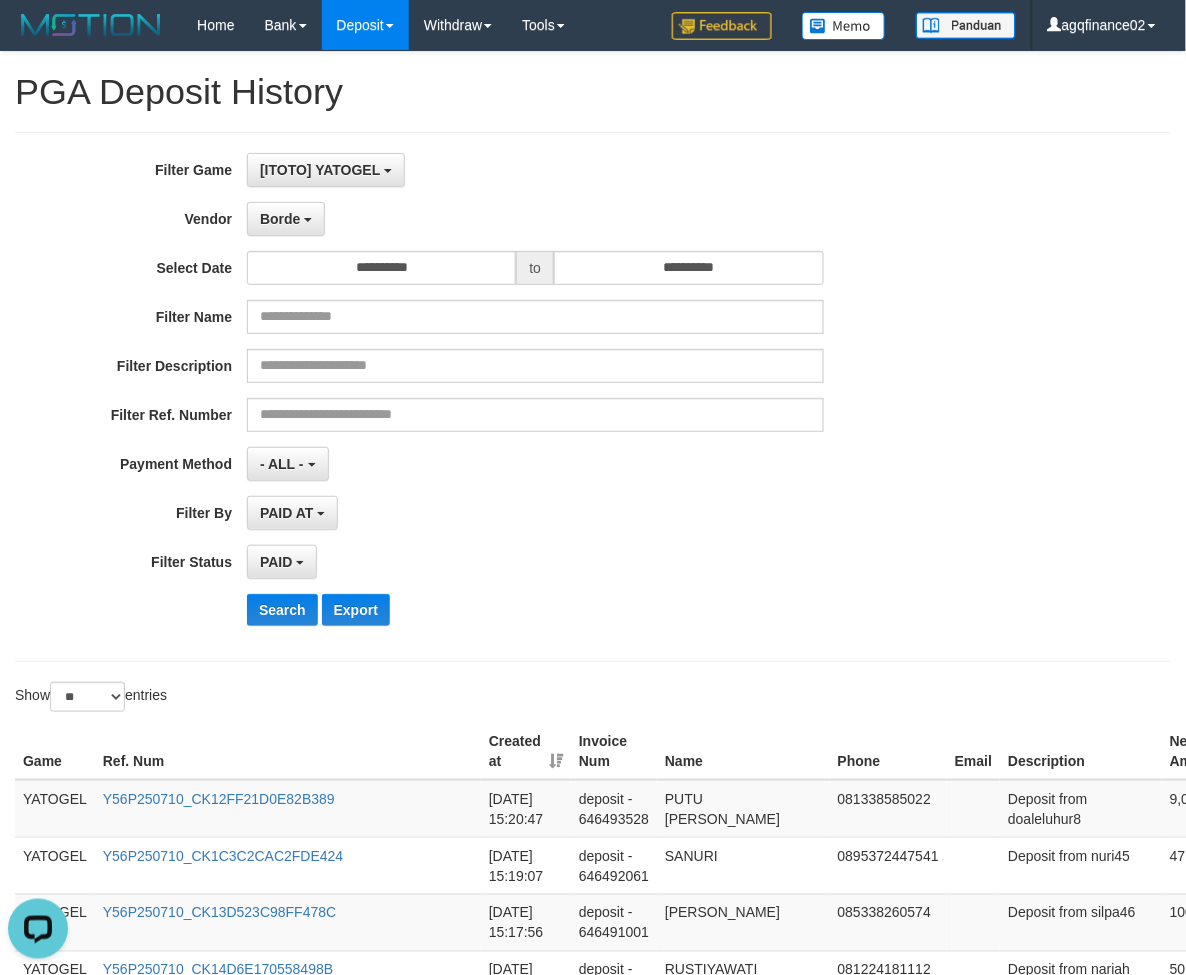 click on "Borde    - Default Vendor -  Lucy  Luna  Atlas  WD LB  Java  Purple  Green  Gigantic  Aladin  Dubai  Alibaba  Grape  Gameboy  Bigon  Allstar  Xtr  Gama  IBX11  Selat  Borde  Indahjualpulsa  Lemavo  Gogogoy  Itudo  Yuwanatopup  Sidikgame  Voucher100  Awalpulsa  Lambda  Combo  IBX3 NUANSATOPUP  IBX3 Pusatjualpulsa  IBX3 Itemgame  IBX3 SILAKSA  IBX3 Makmurvoucher  IBX3 MAKMURTOPUP  IBX3 Pilihvoucher" at bounding box center (535, 219) 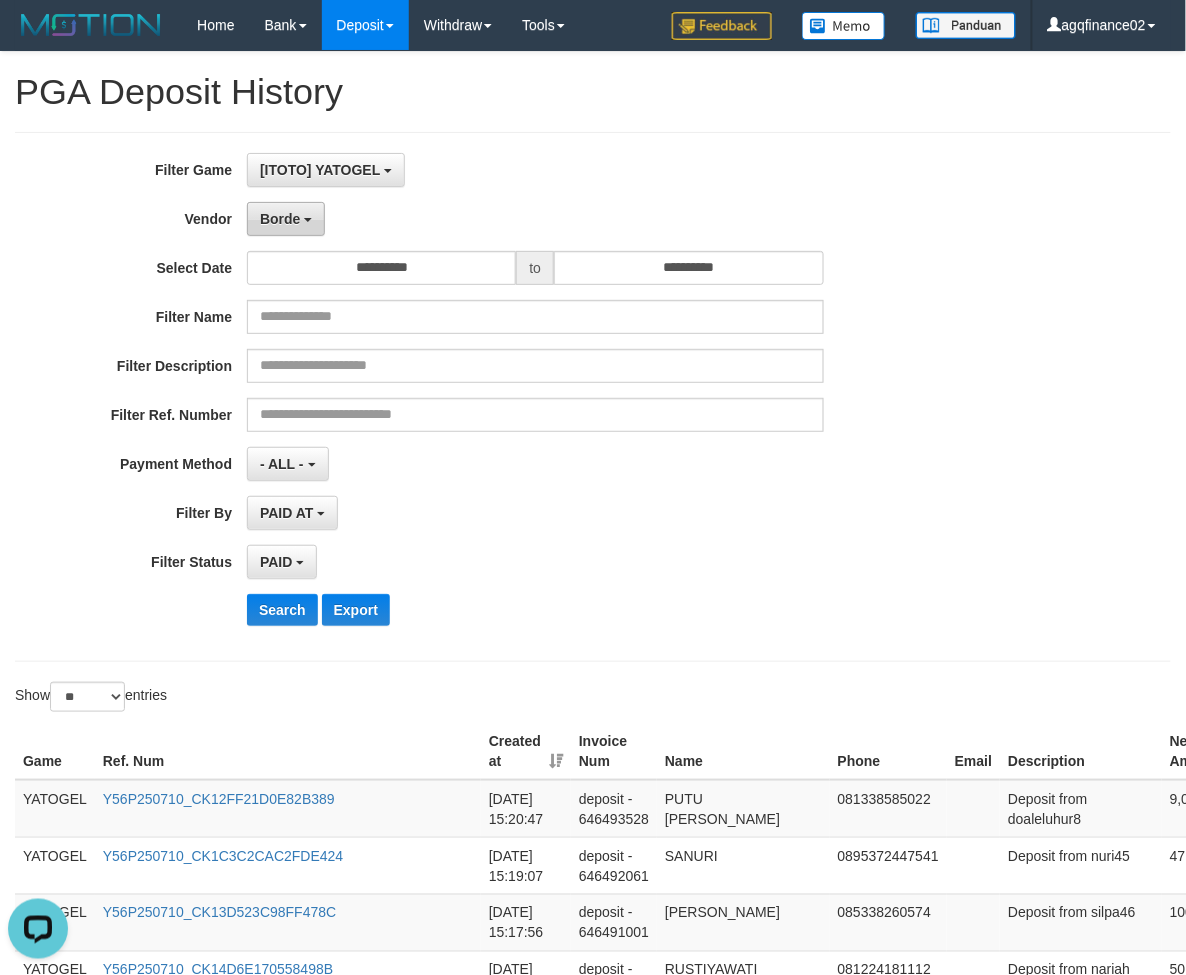 click on "Borde" at bounding box center (280, 219) 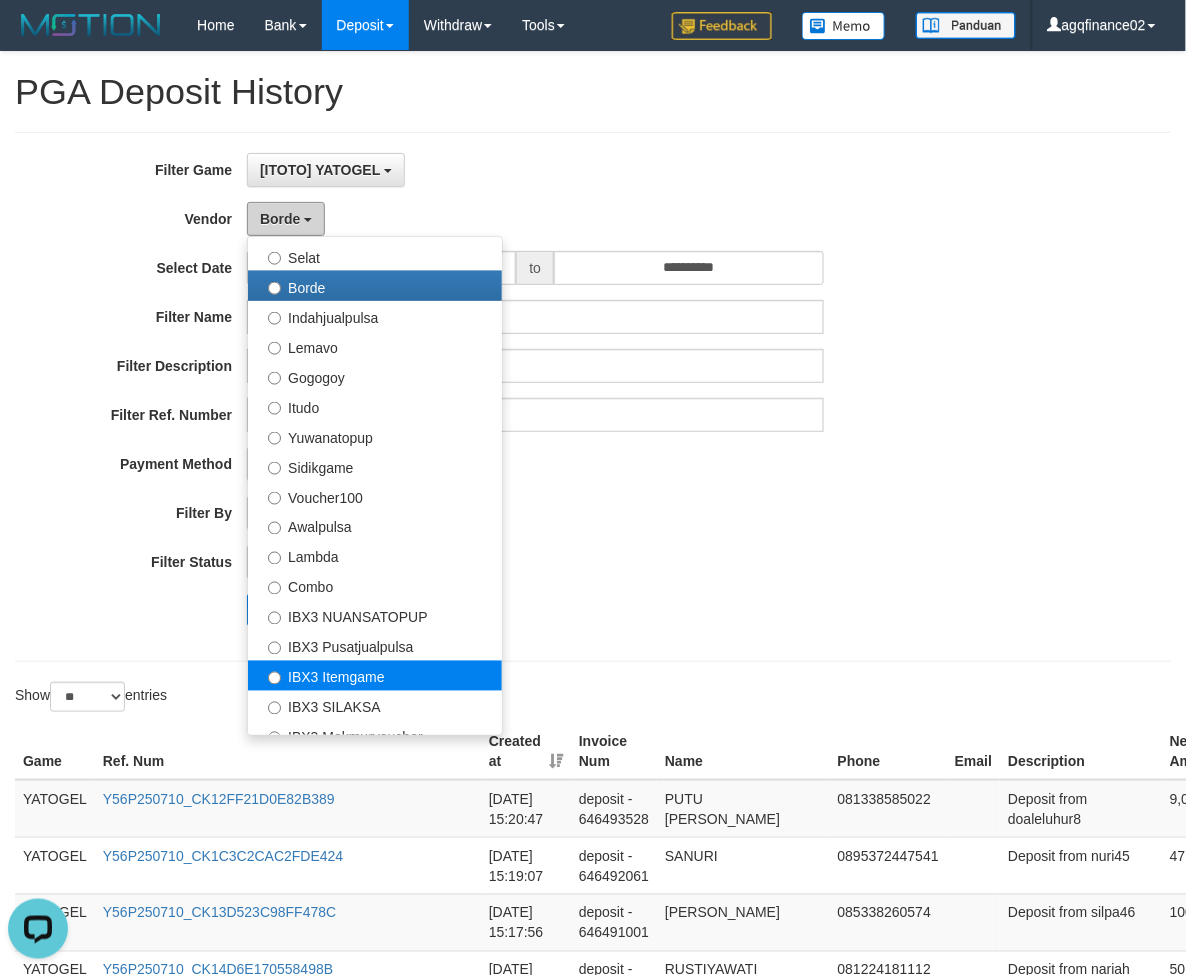 scroll, scrollTop: 684, scrollLeft: 0, axis: vertical 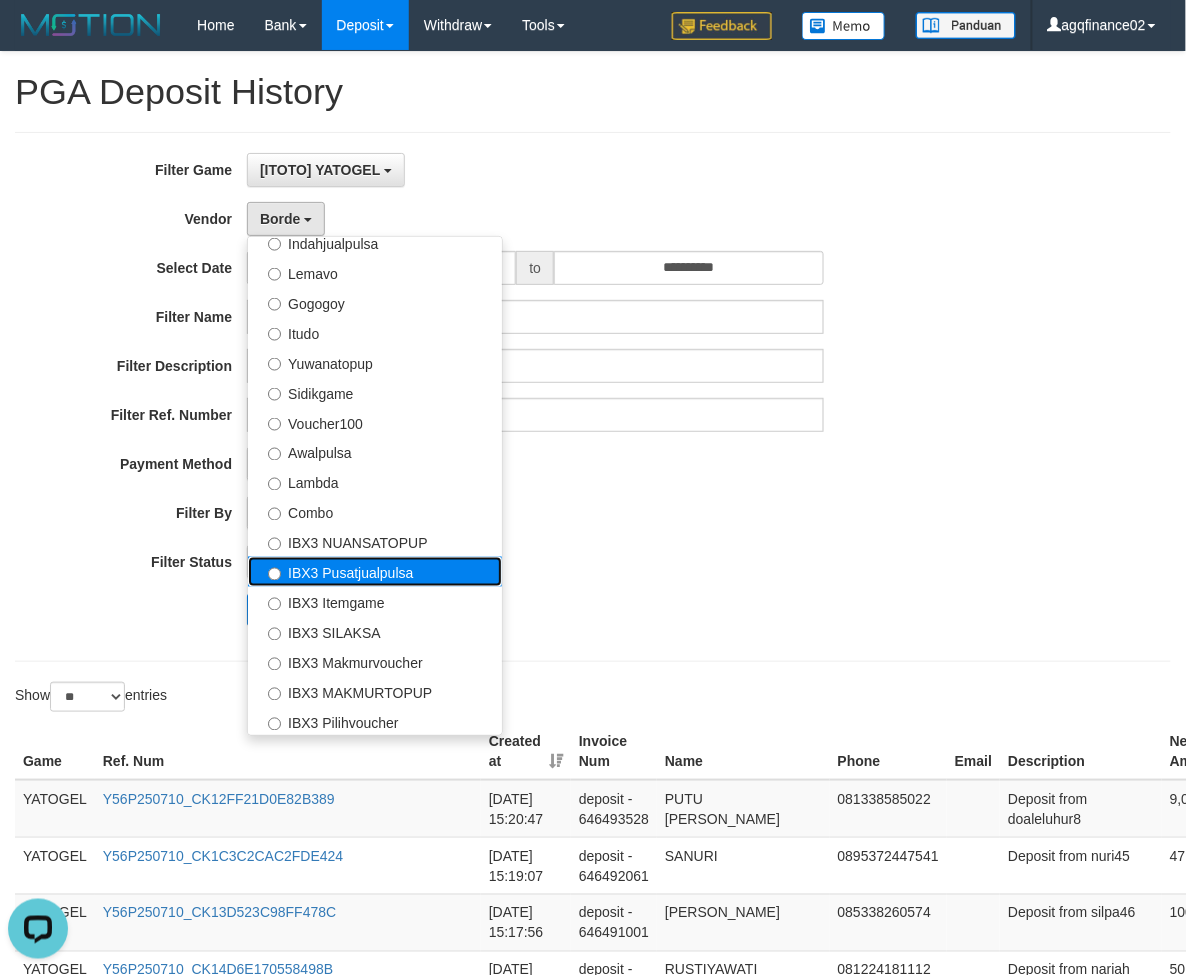 click on "IBX3 Pusatjualpulsa" at bounding box center [375, 572] 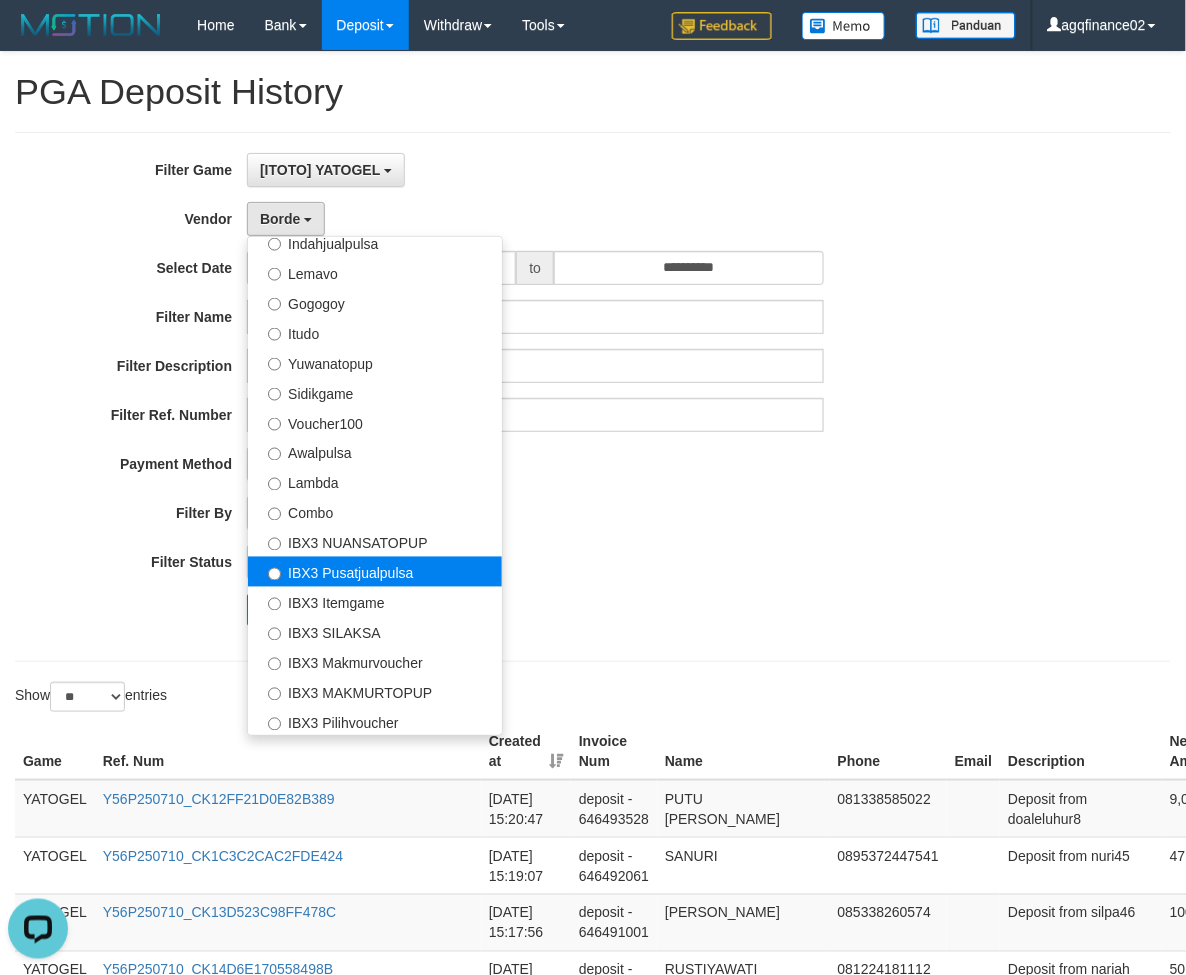 select on "**********" 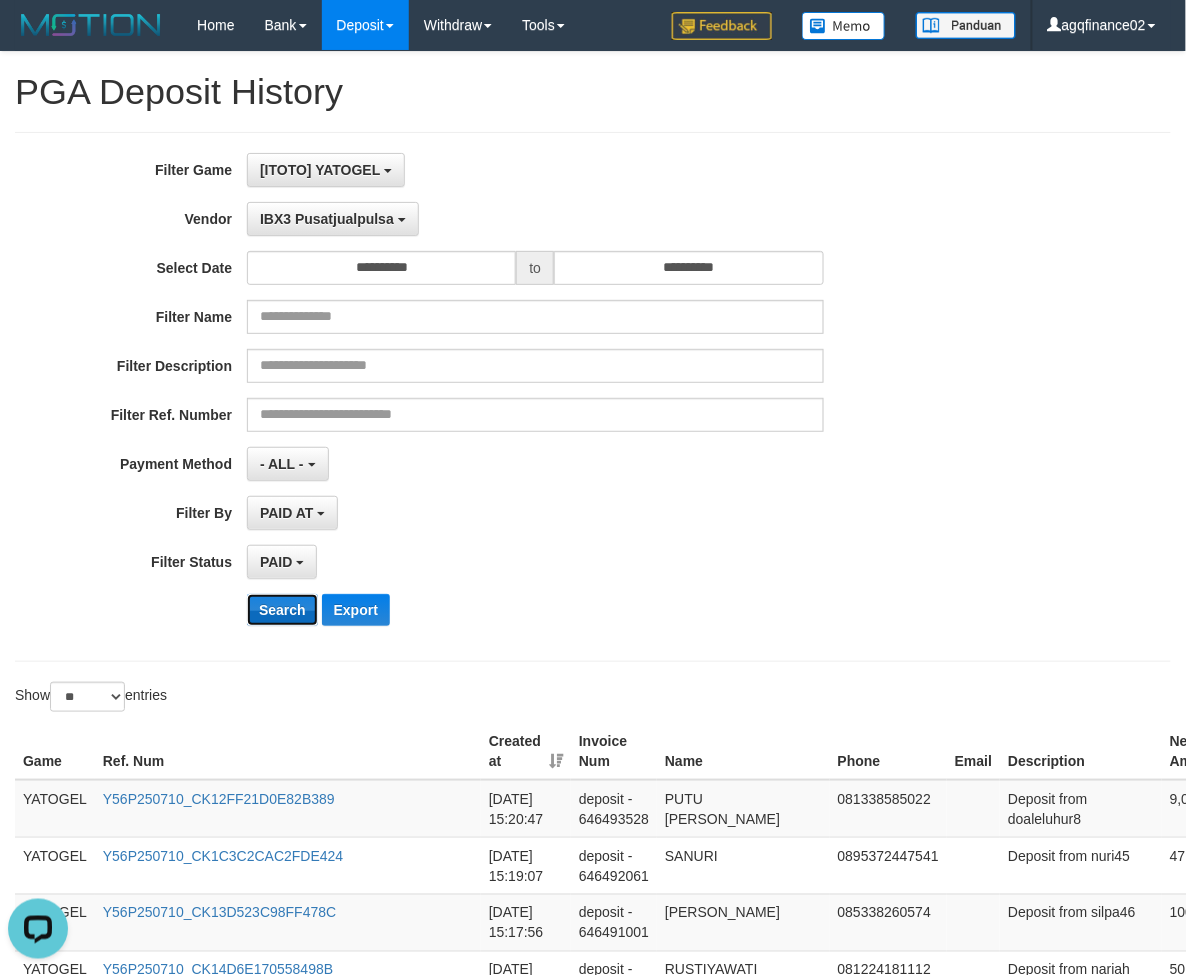 click on "Search" at bounding box center (282, 610) 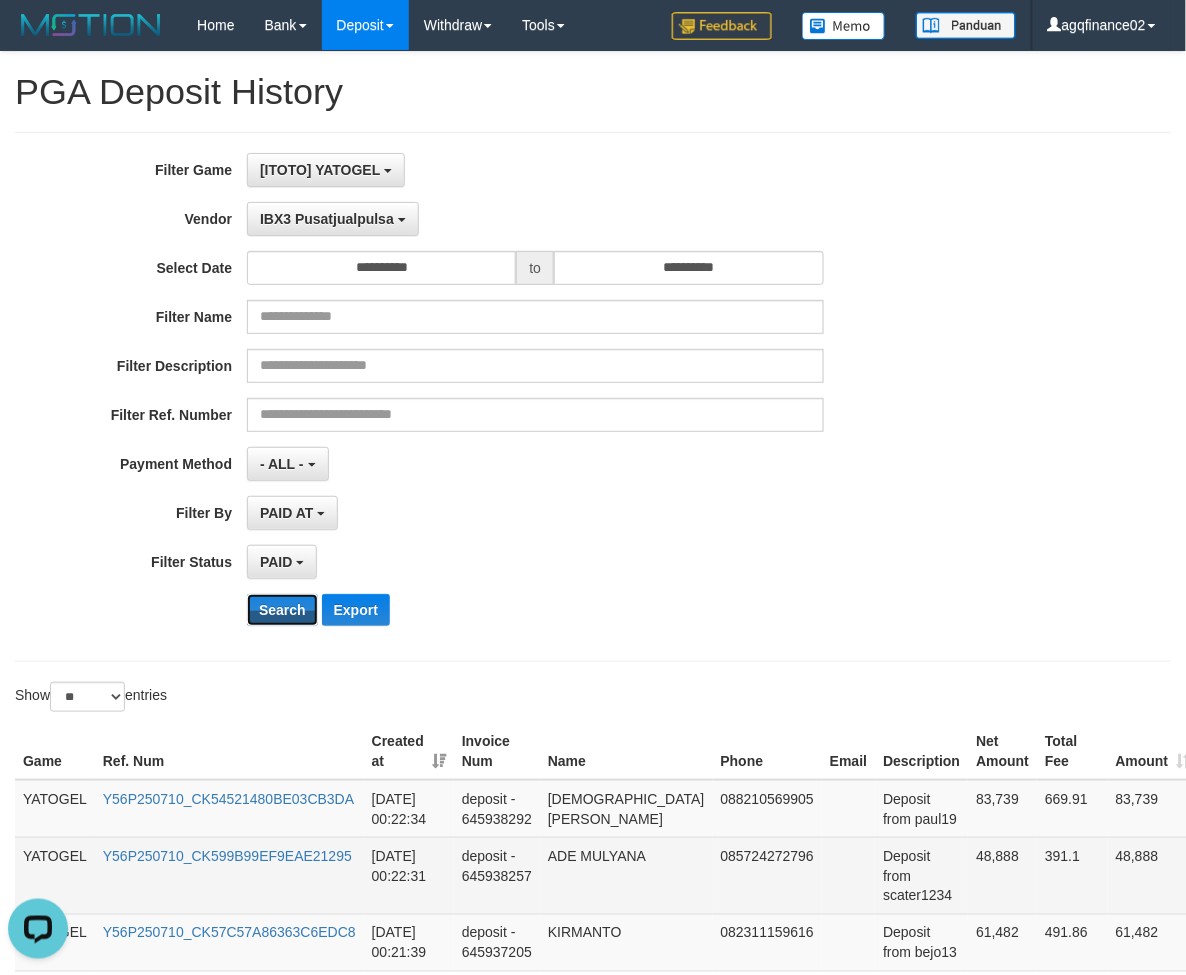 scroll, scrollTop: 291, scrollLeft: 0, axis: vertical 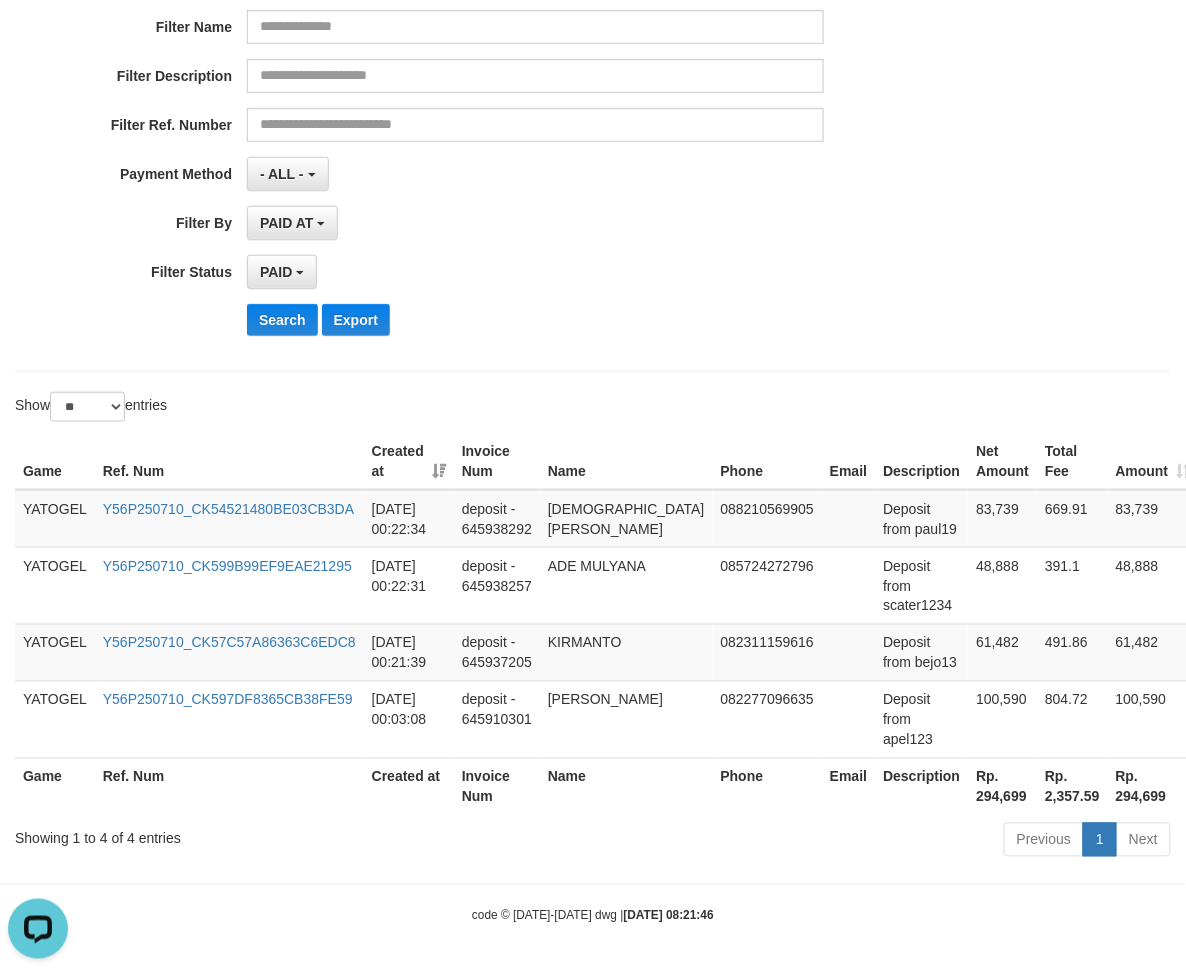 click on "Rp. 294,699" at bounding box center [1002, 786] 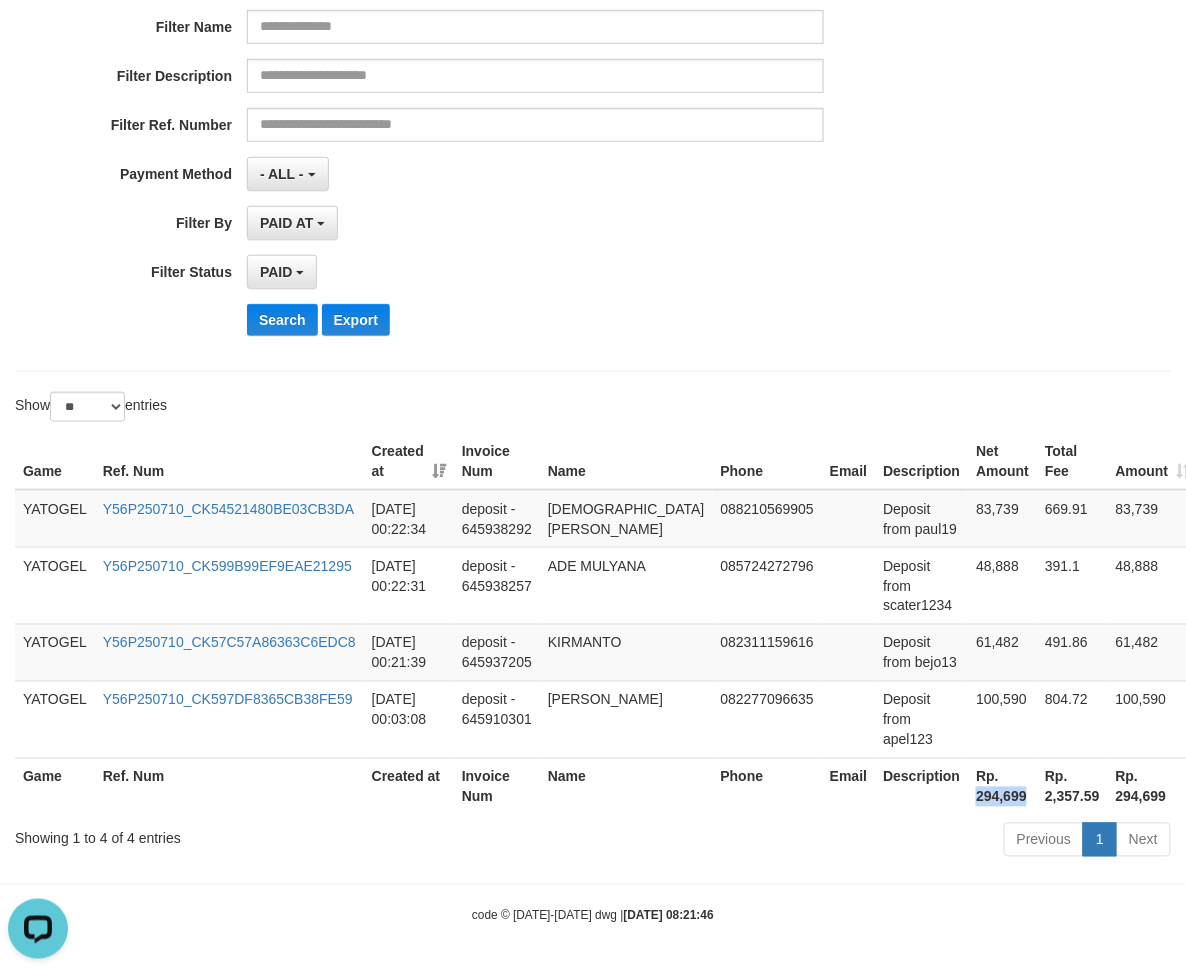 click on "Rp. 294,699" at bounding box center [1002, 786] 